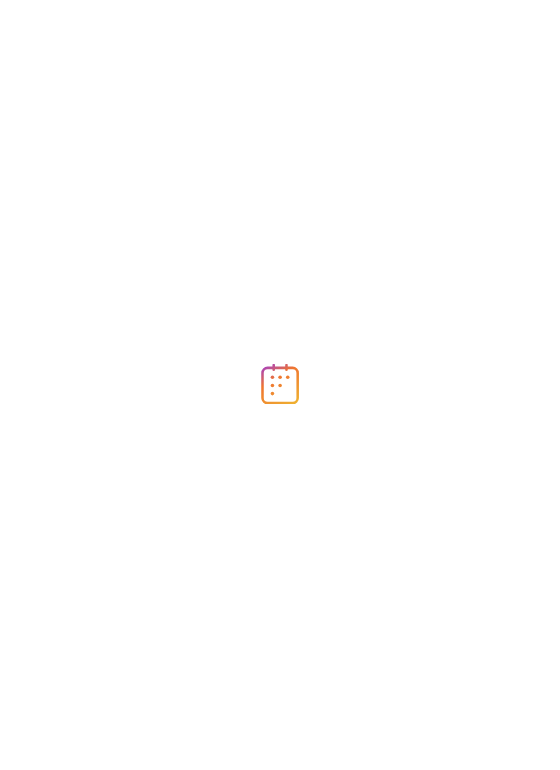 scroll, scrollTop: 0, scrollLeft: 0, axis: both 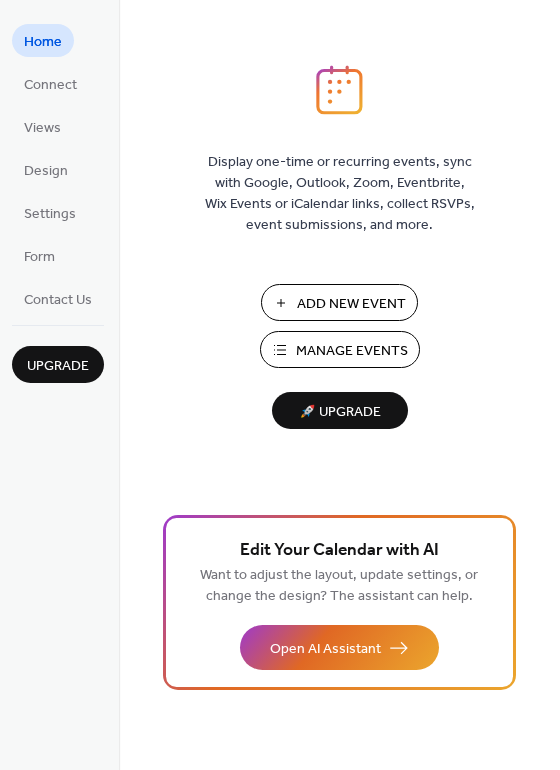 click on "Add New Event" at bounding box center [351, 304] 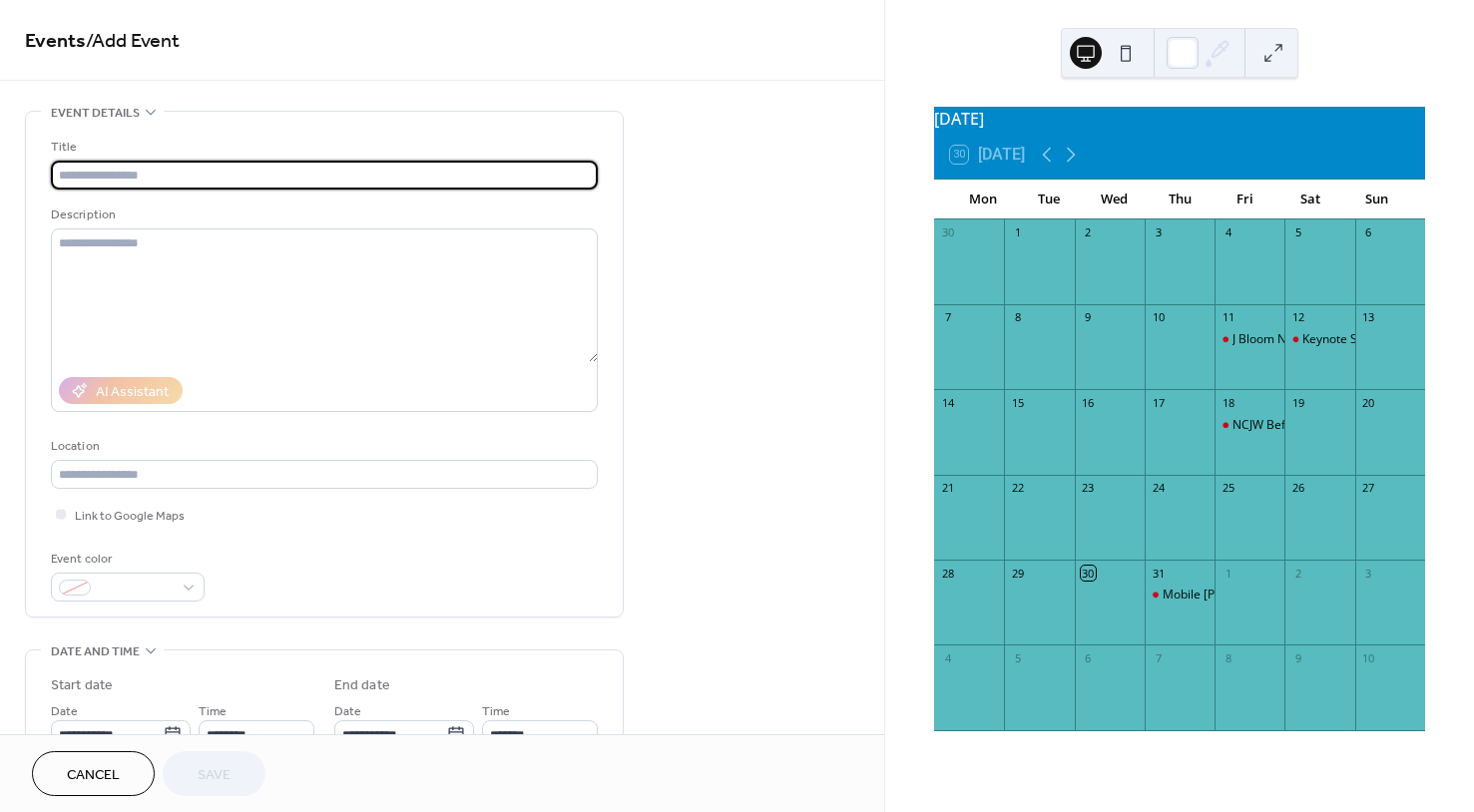 scroll, scrollTop: 0, scrollLeft: 0, axis: both 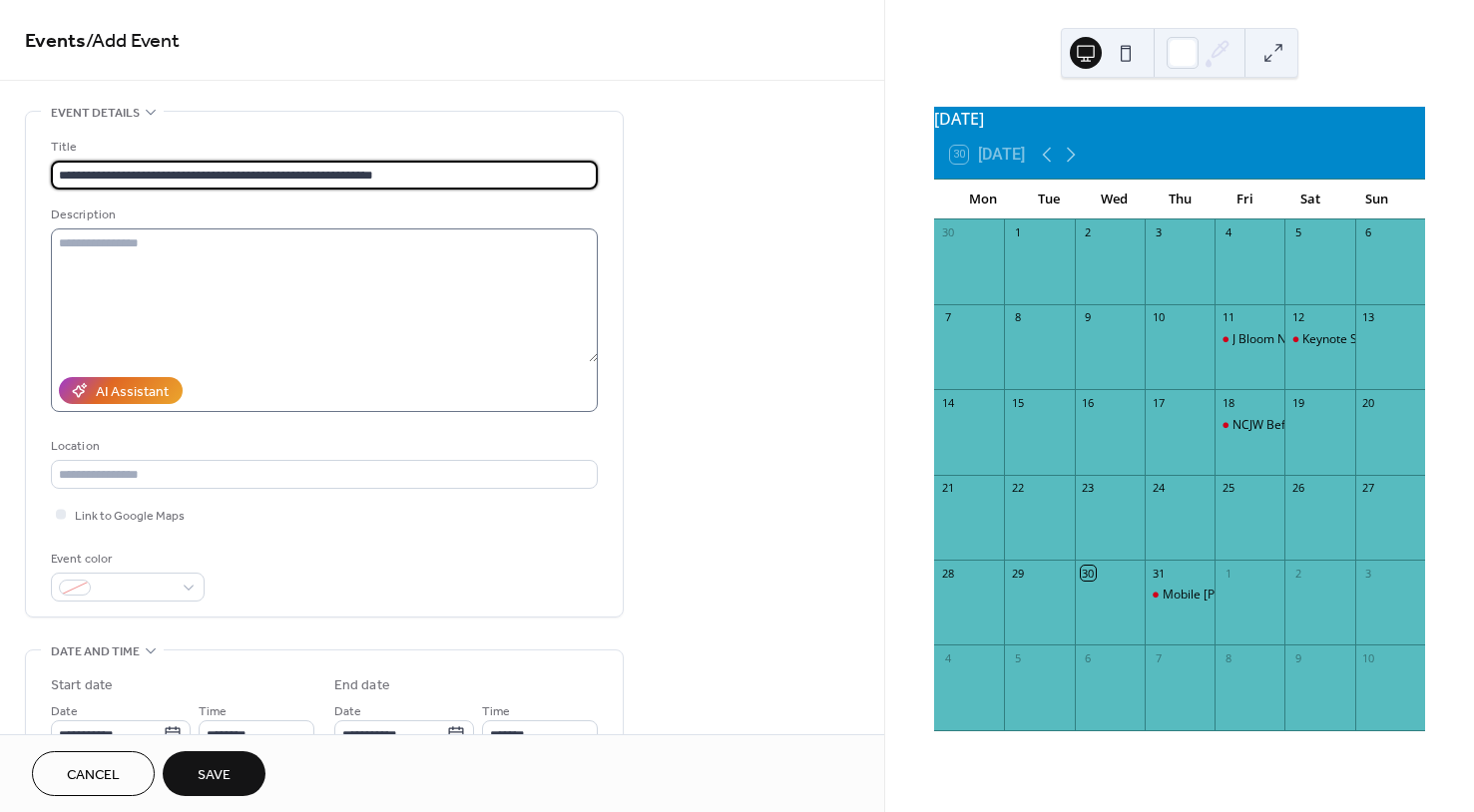 type on "**********" 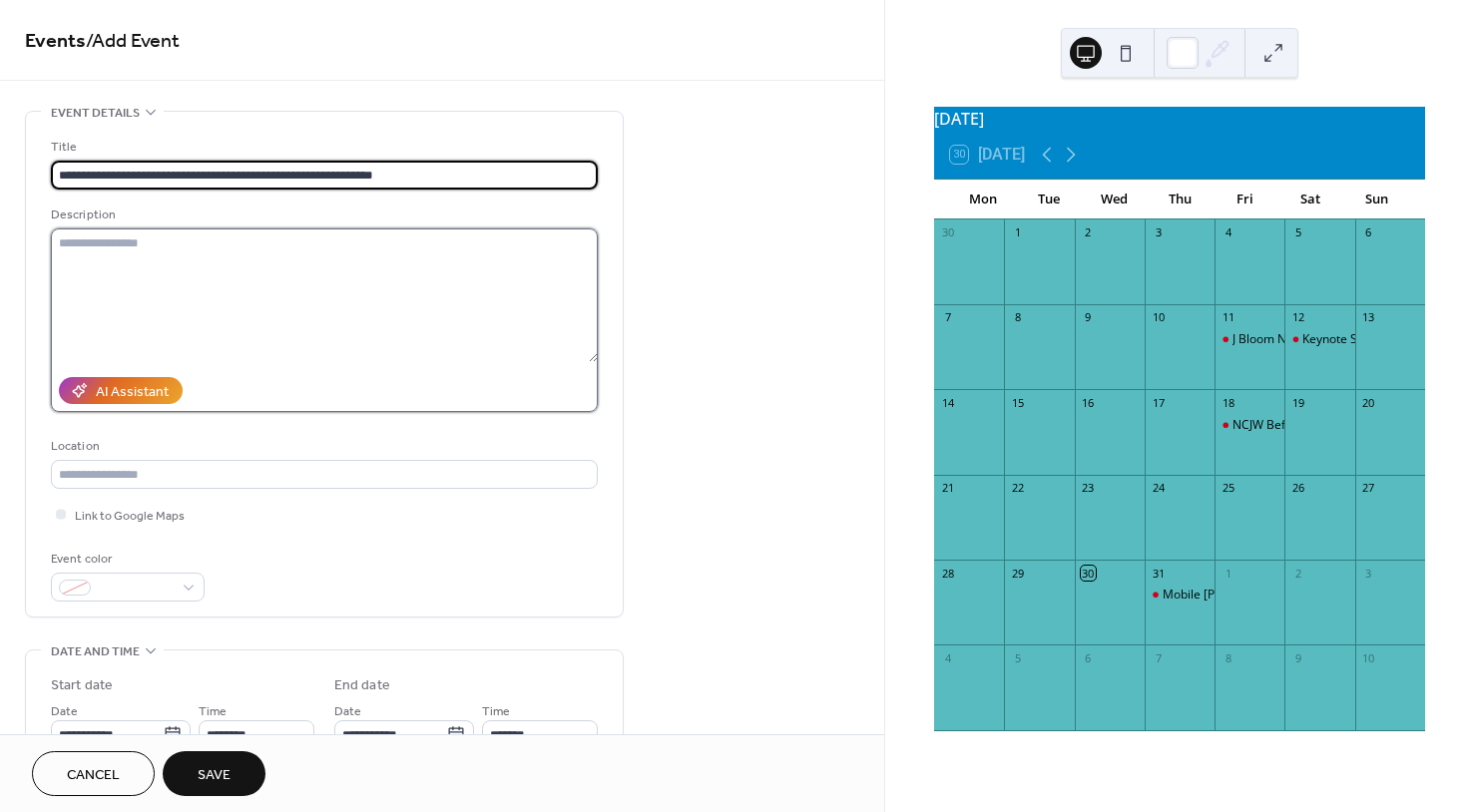click at bounding box center [324, 295] 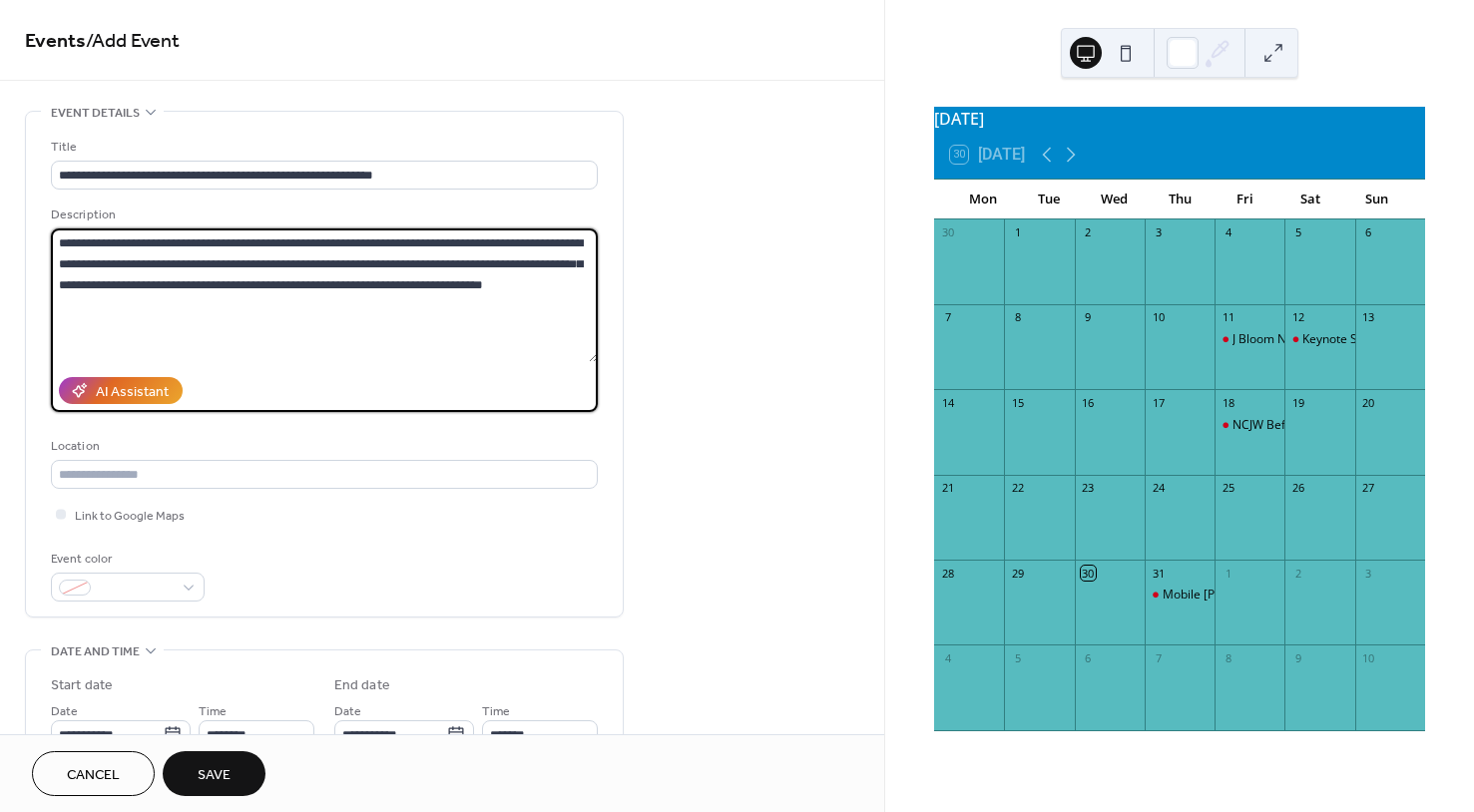 click on "**********" at bounding box center [324, 295] 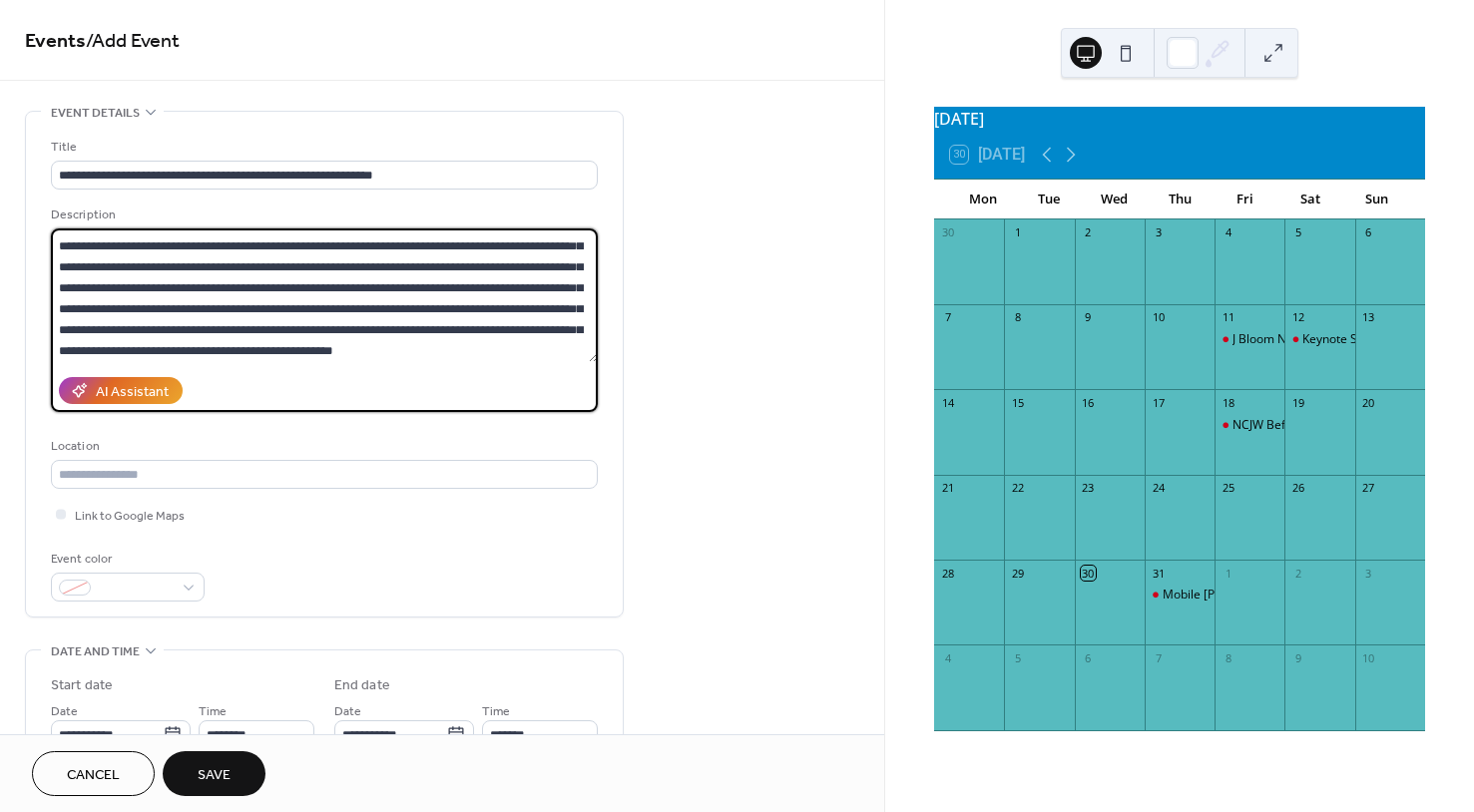 scroll, scrollTop: 39, scrollLeft: 0, axis: vertical 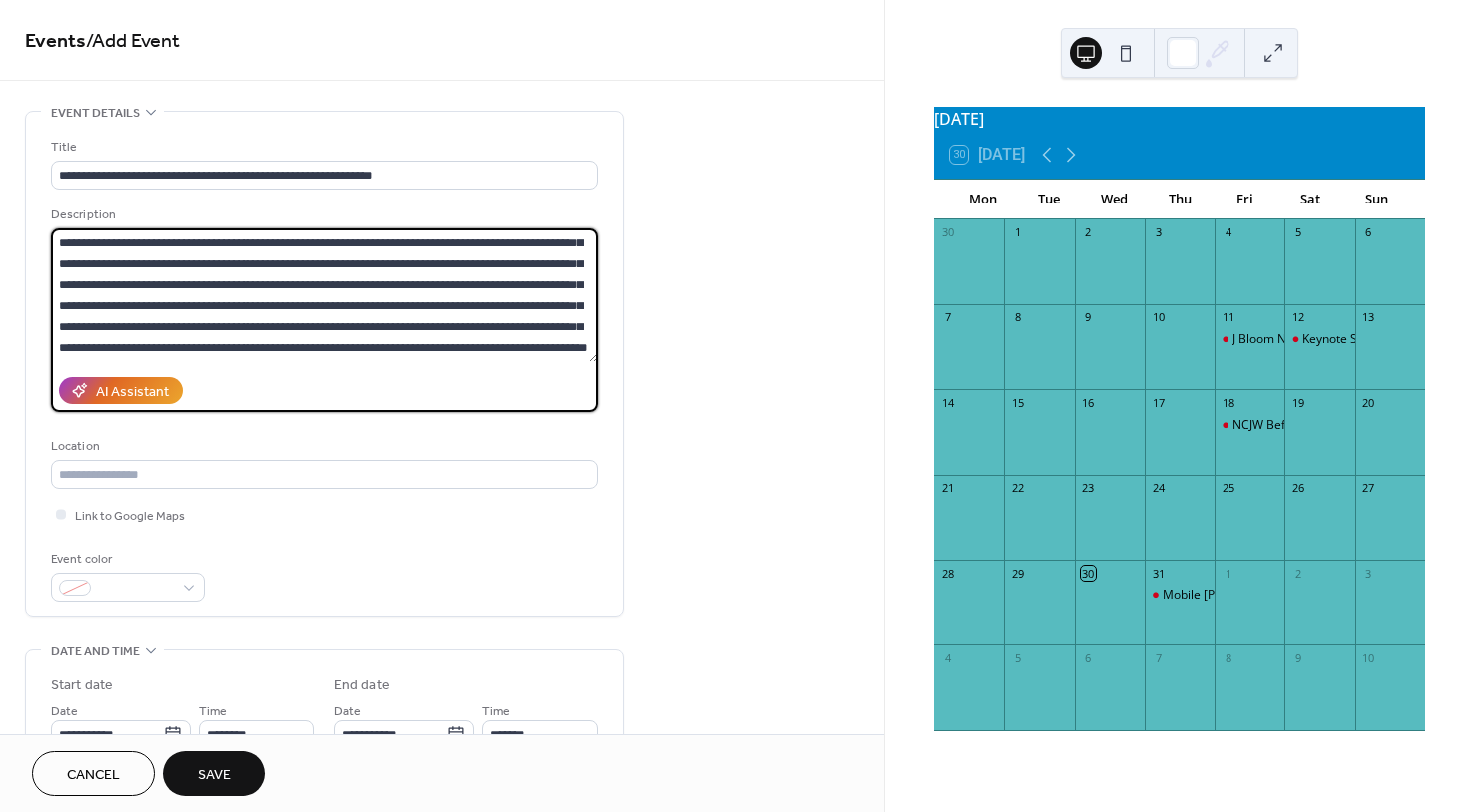 type on "**********" 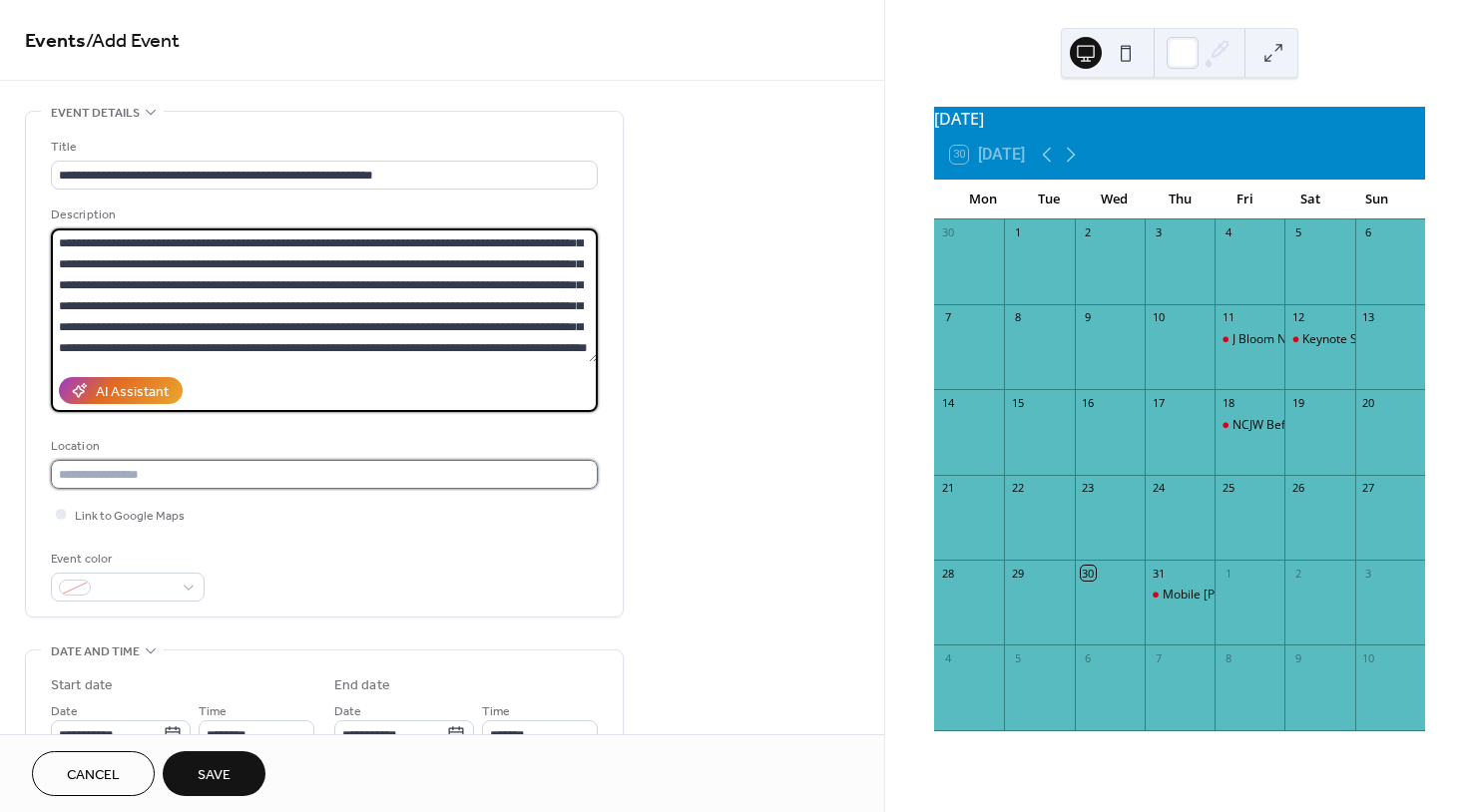 click at bounding box center (324, 474) 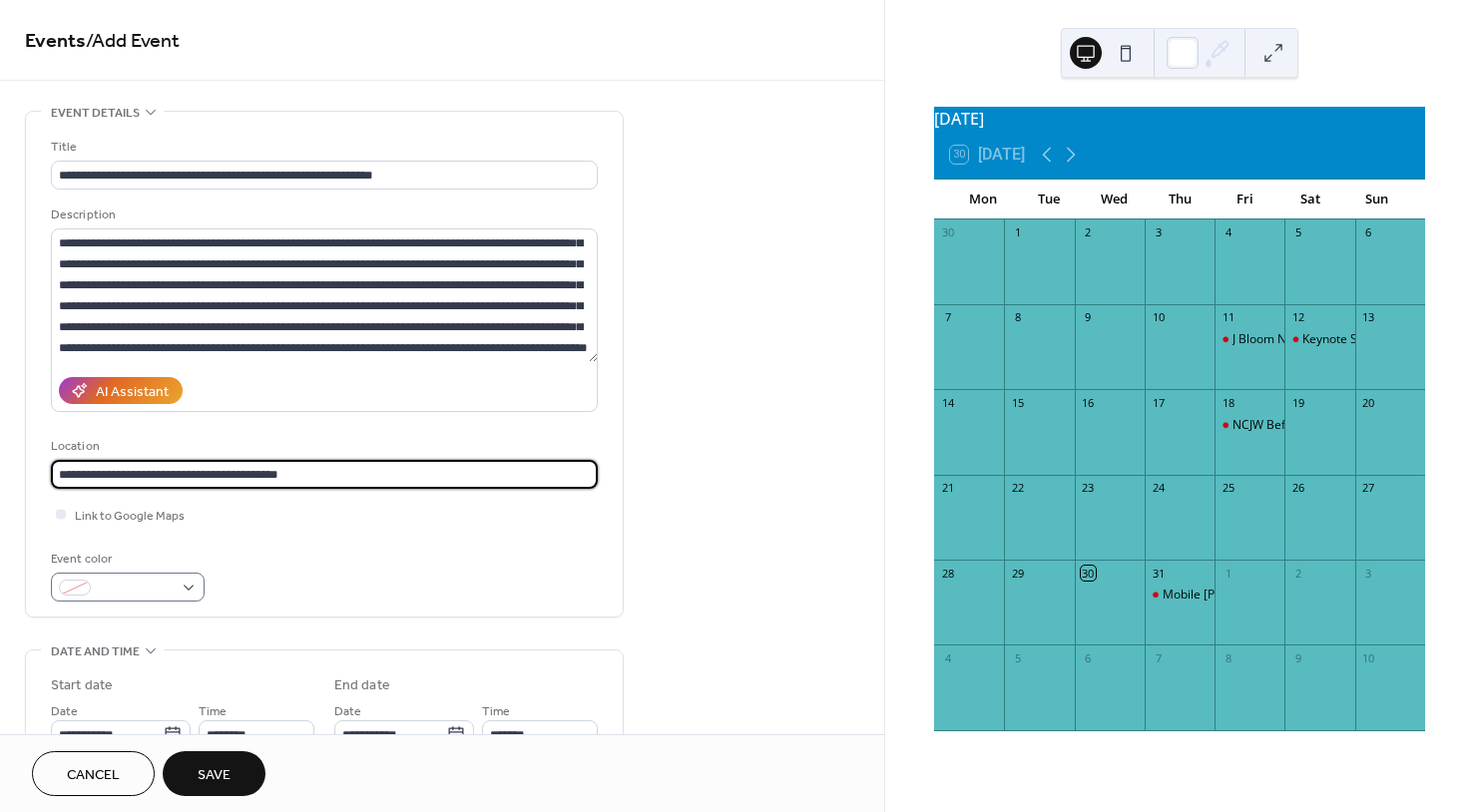 type on "**********" 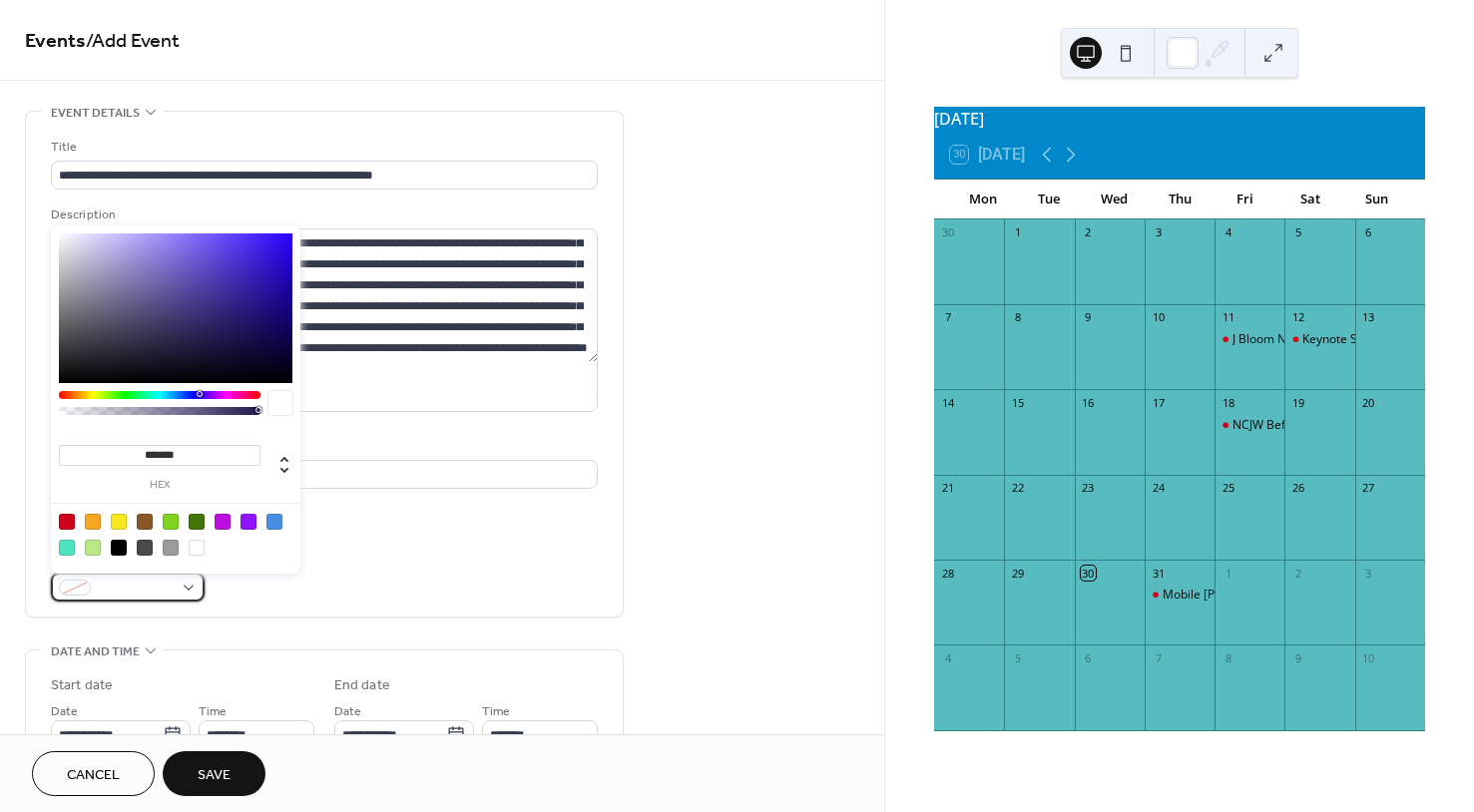 click at bounding box center [128, 587] 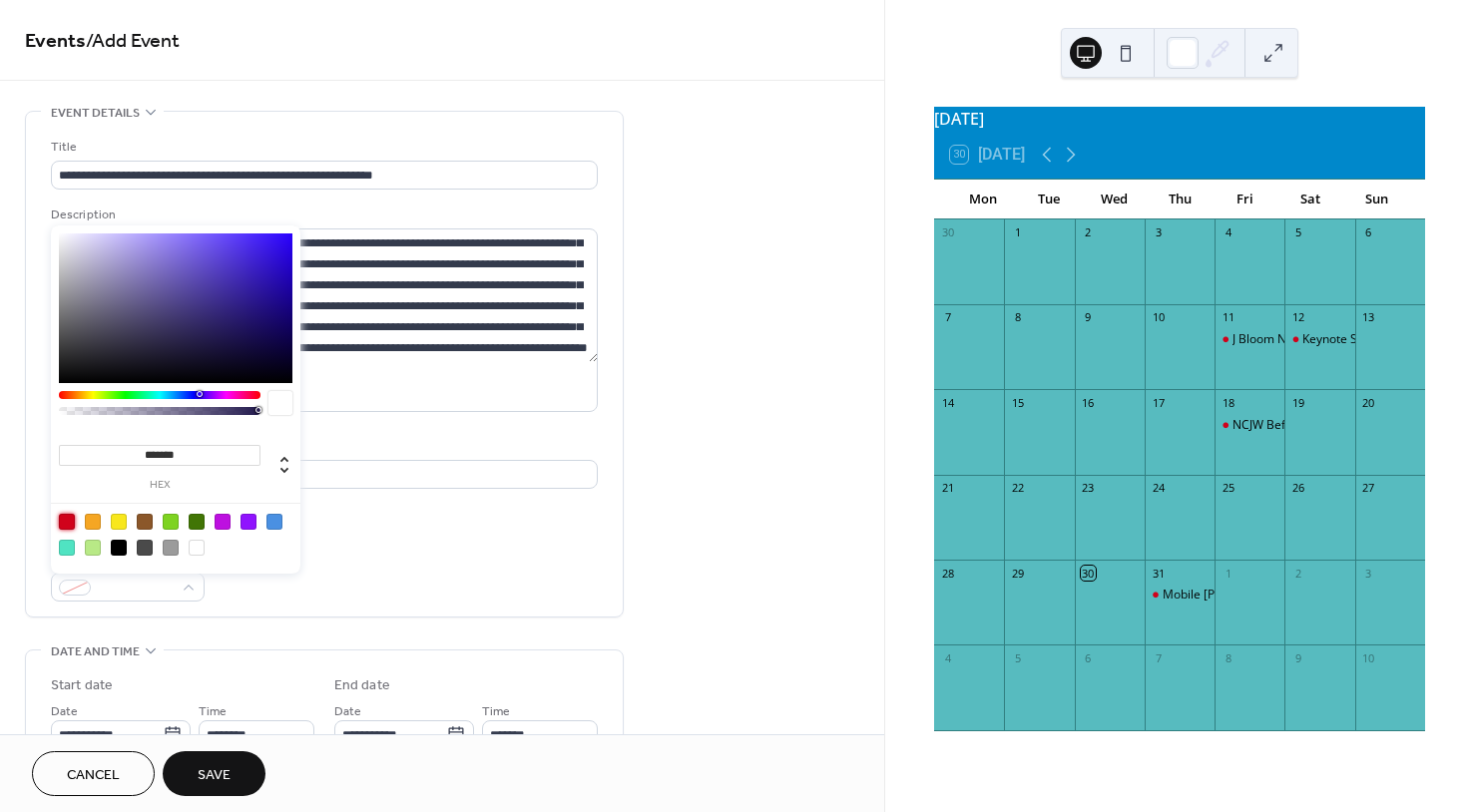 click at bounding box center [67, 522] 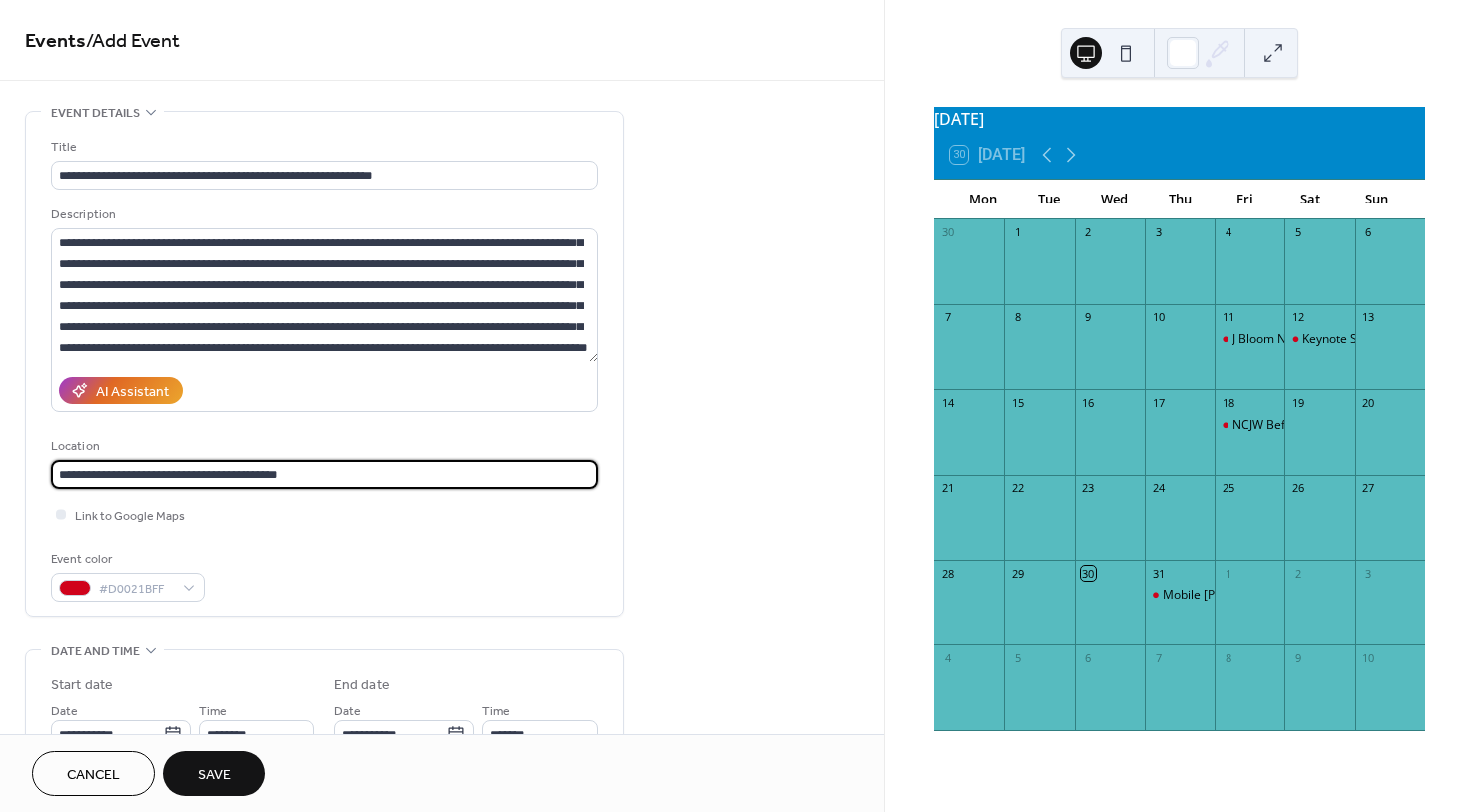 click on "**********" at bounding box center [324, 474] 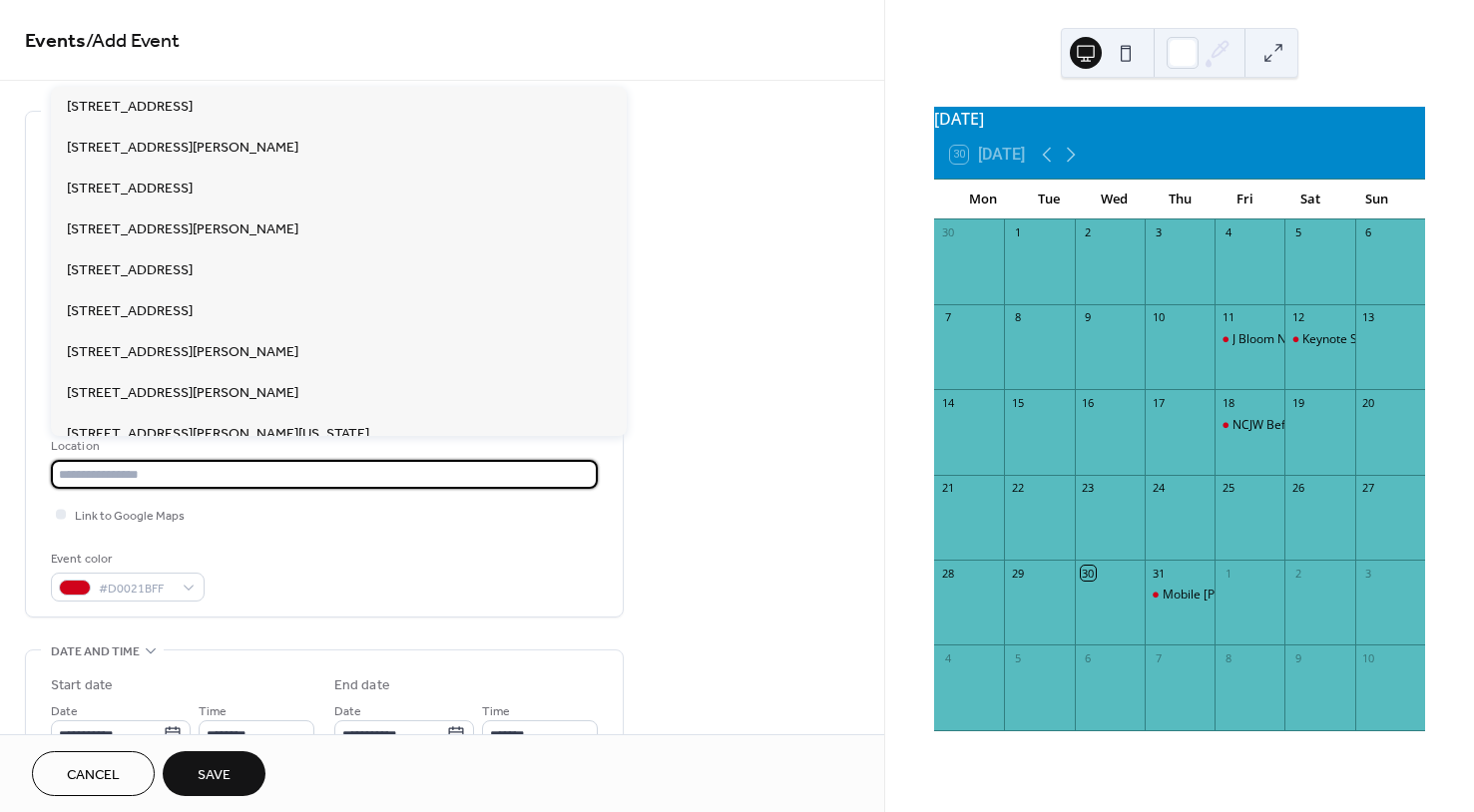 click at bounding box center (324, 474) 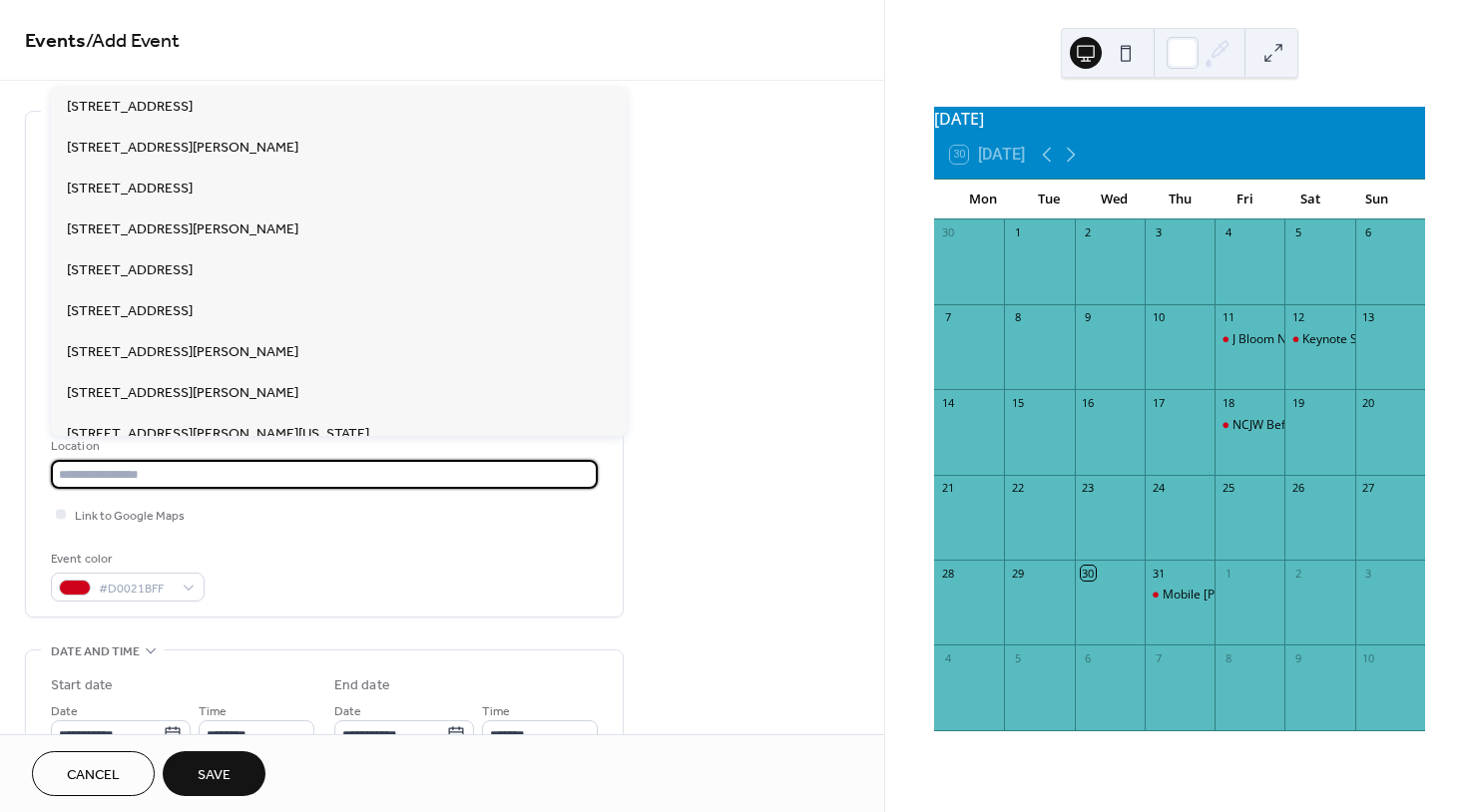 paste on "**********" 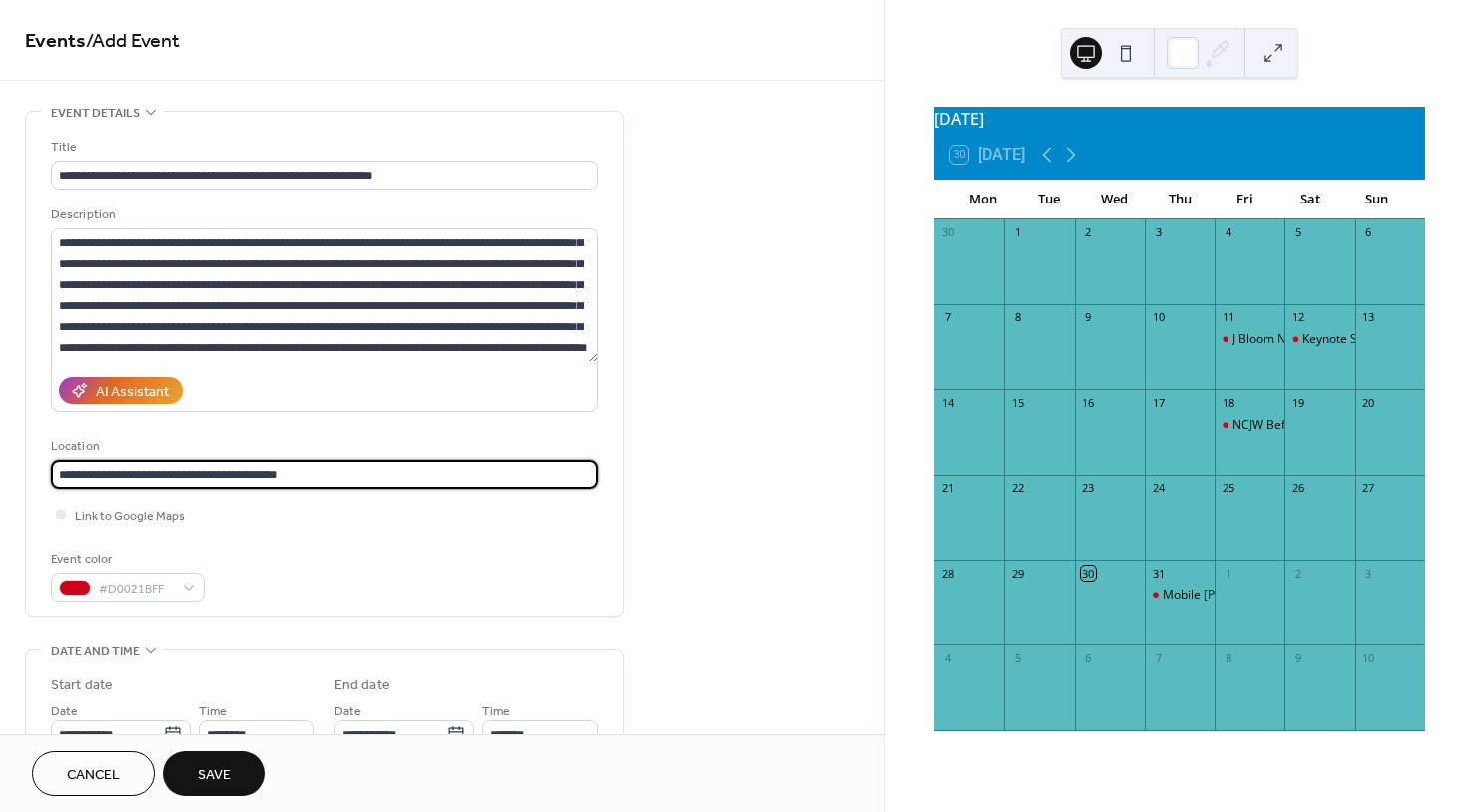 click on "Link to Google Maps" at bounding box center [324, 514] 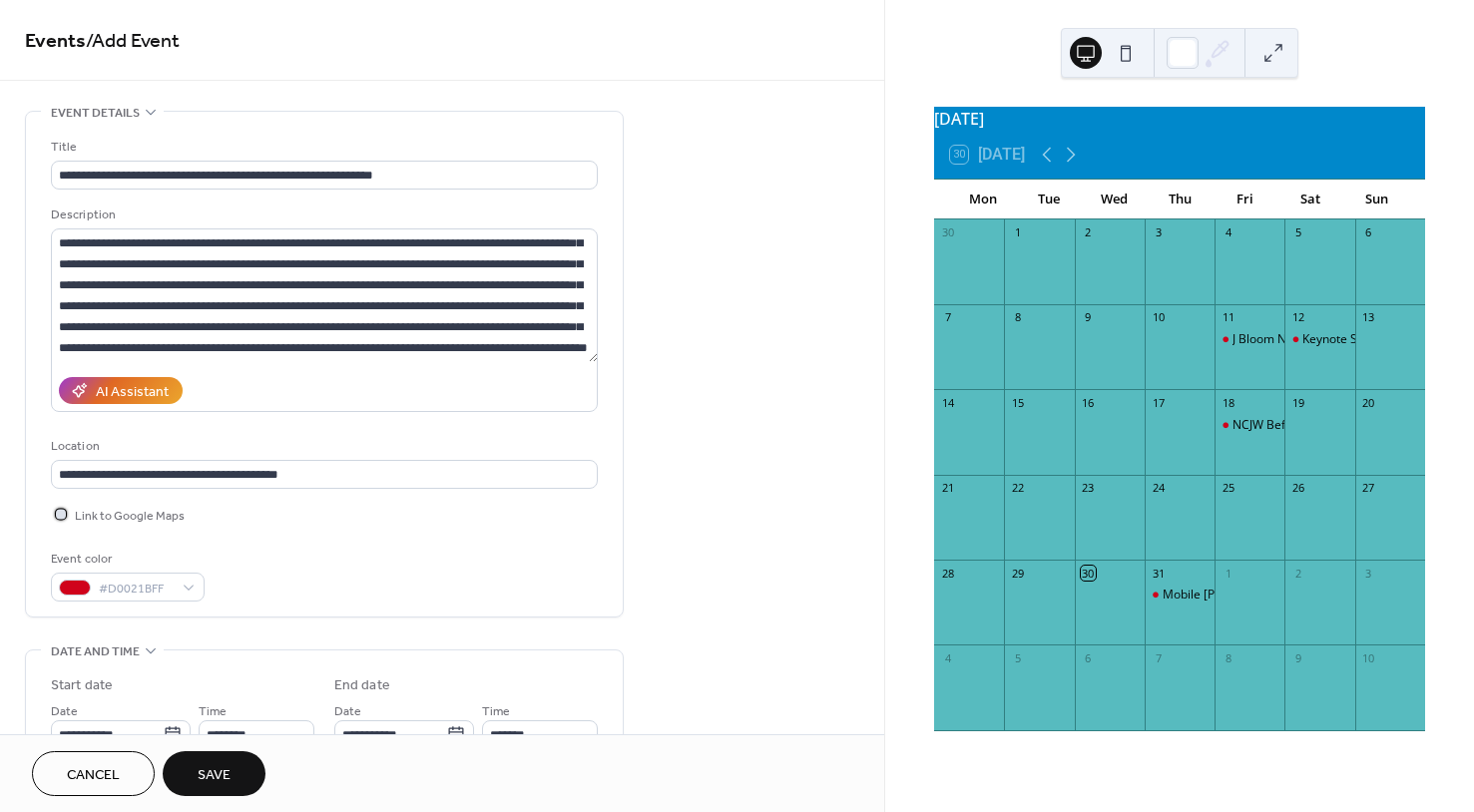 click at bounding box center (61, 514) 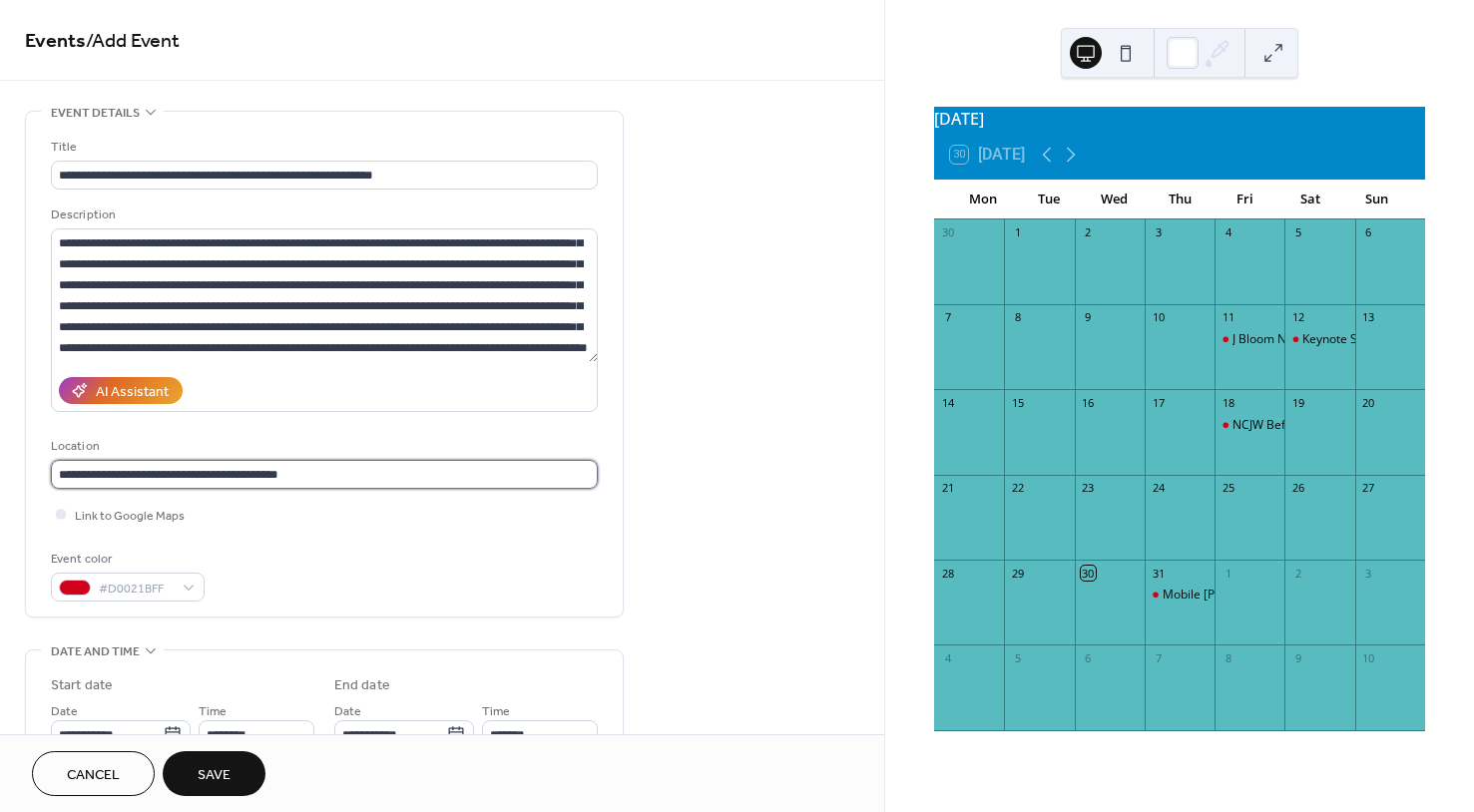 click on "**********" at bounding box center (324, 474) 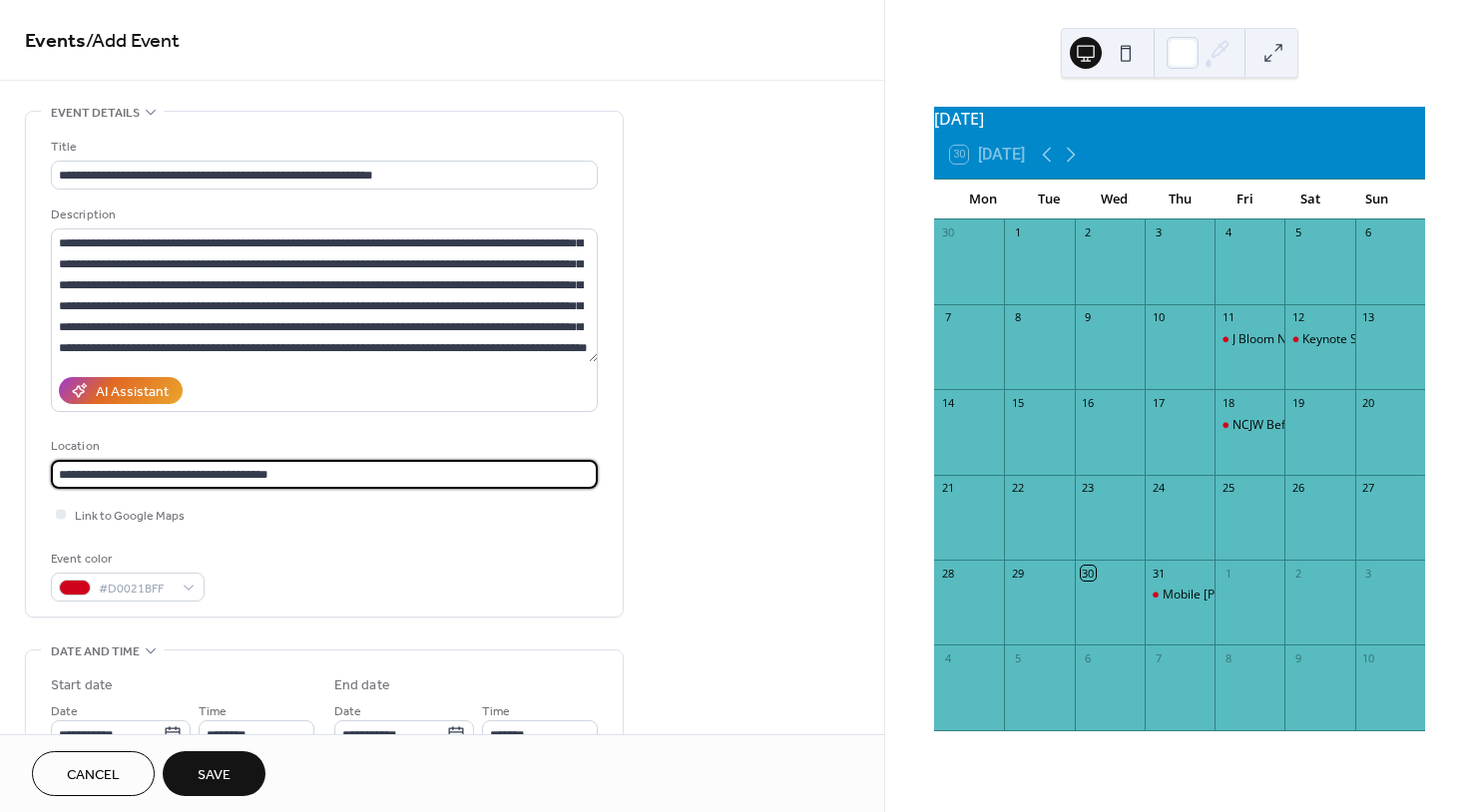 type on "**********" 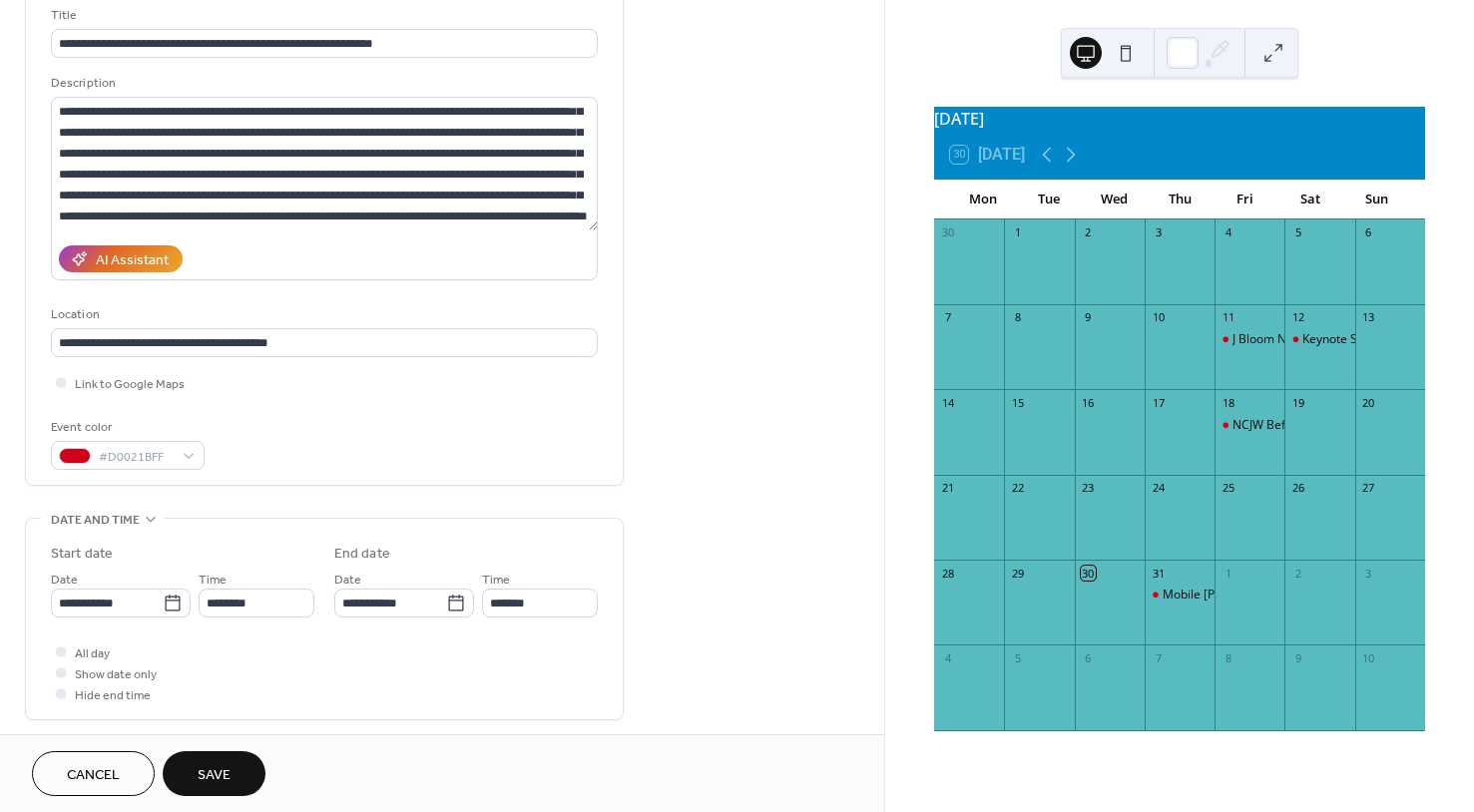 scroll, scrollTop: 179, scrollLeft: 0, axis: vertical 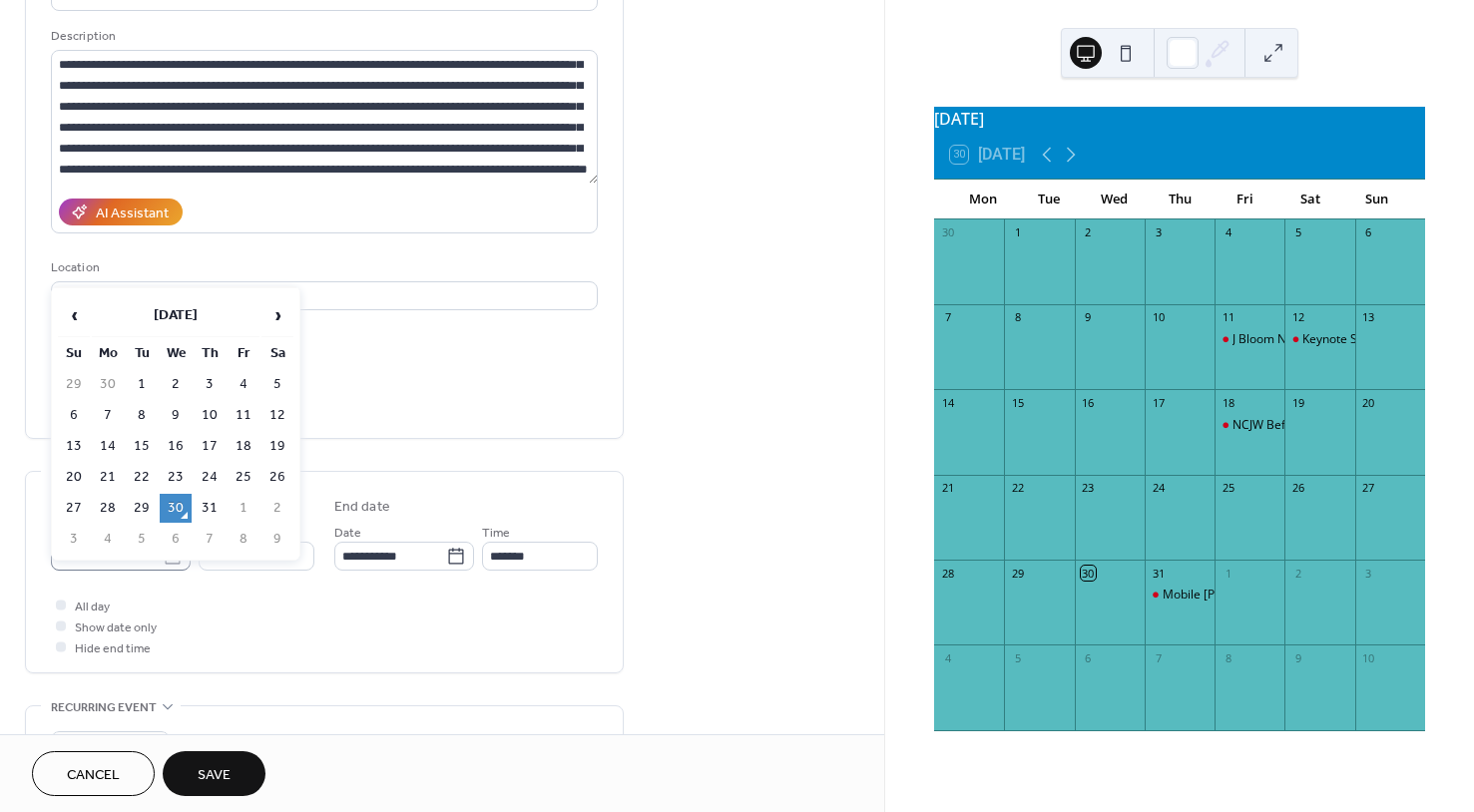 click 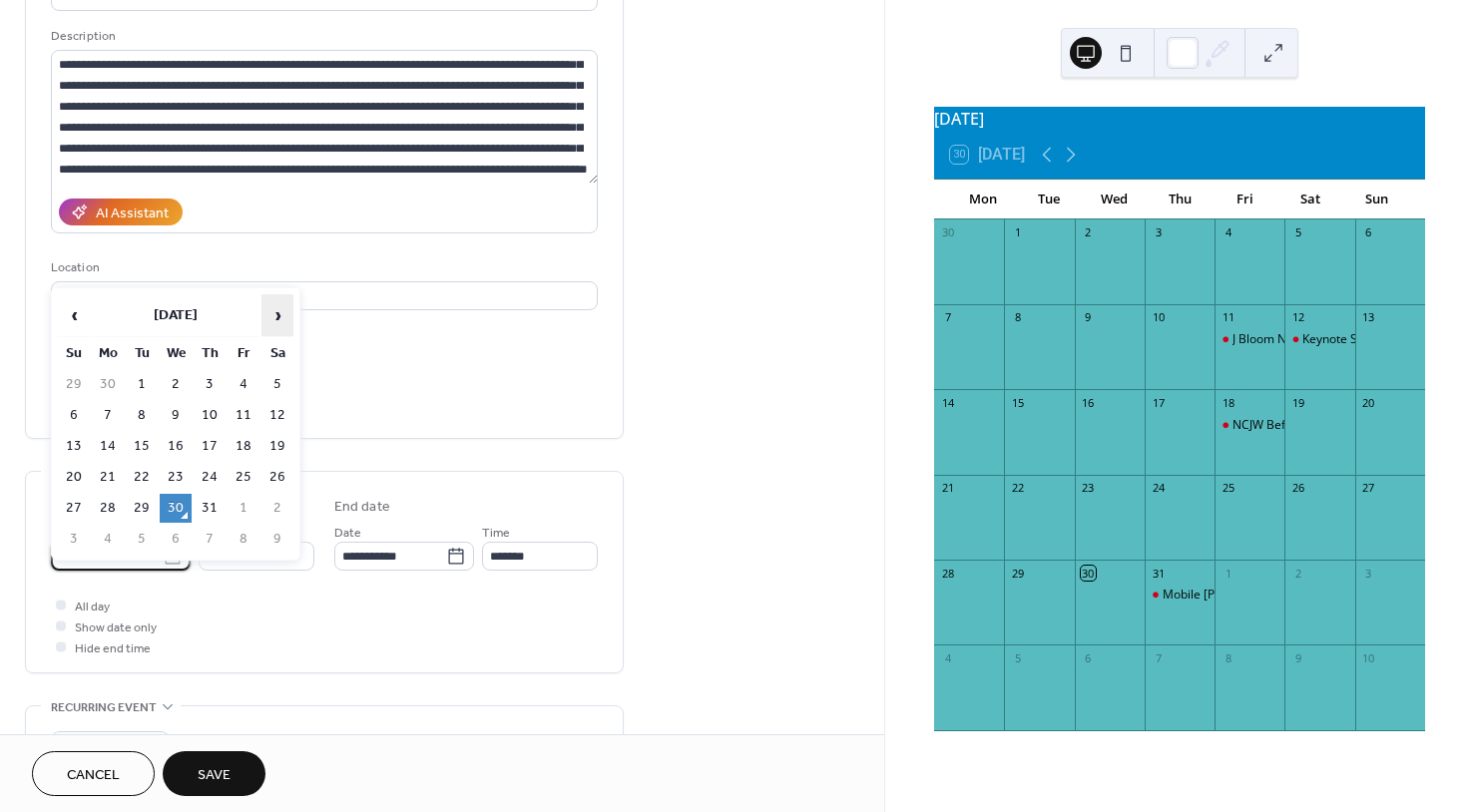 click on "›" at bounding box center [277, 315] 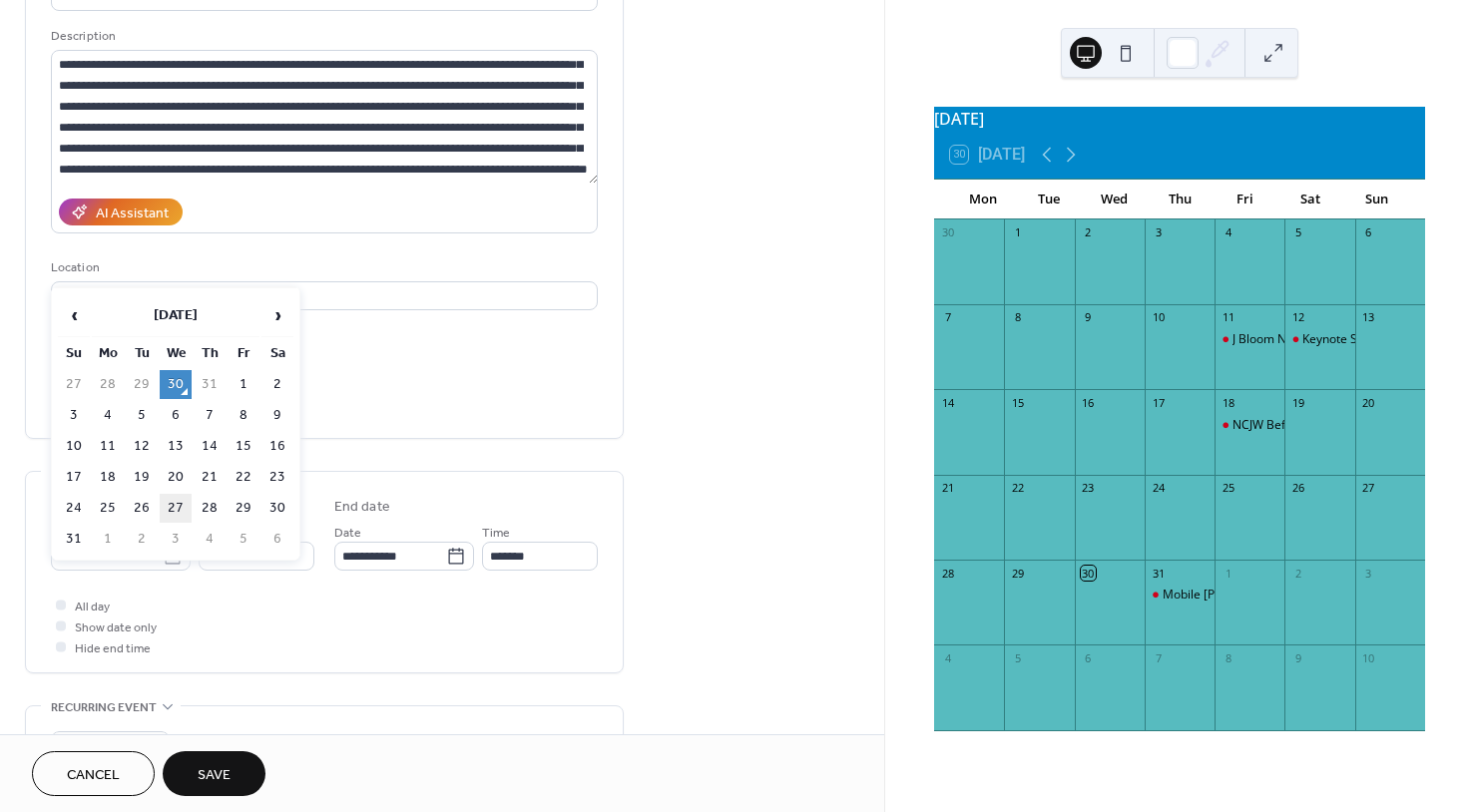 click on "27" at bounding box center (176, 508) 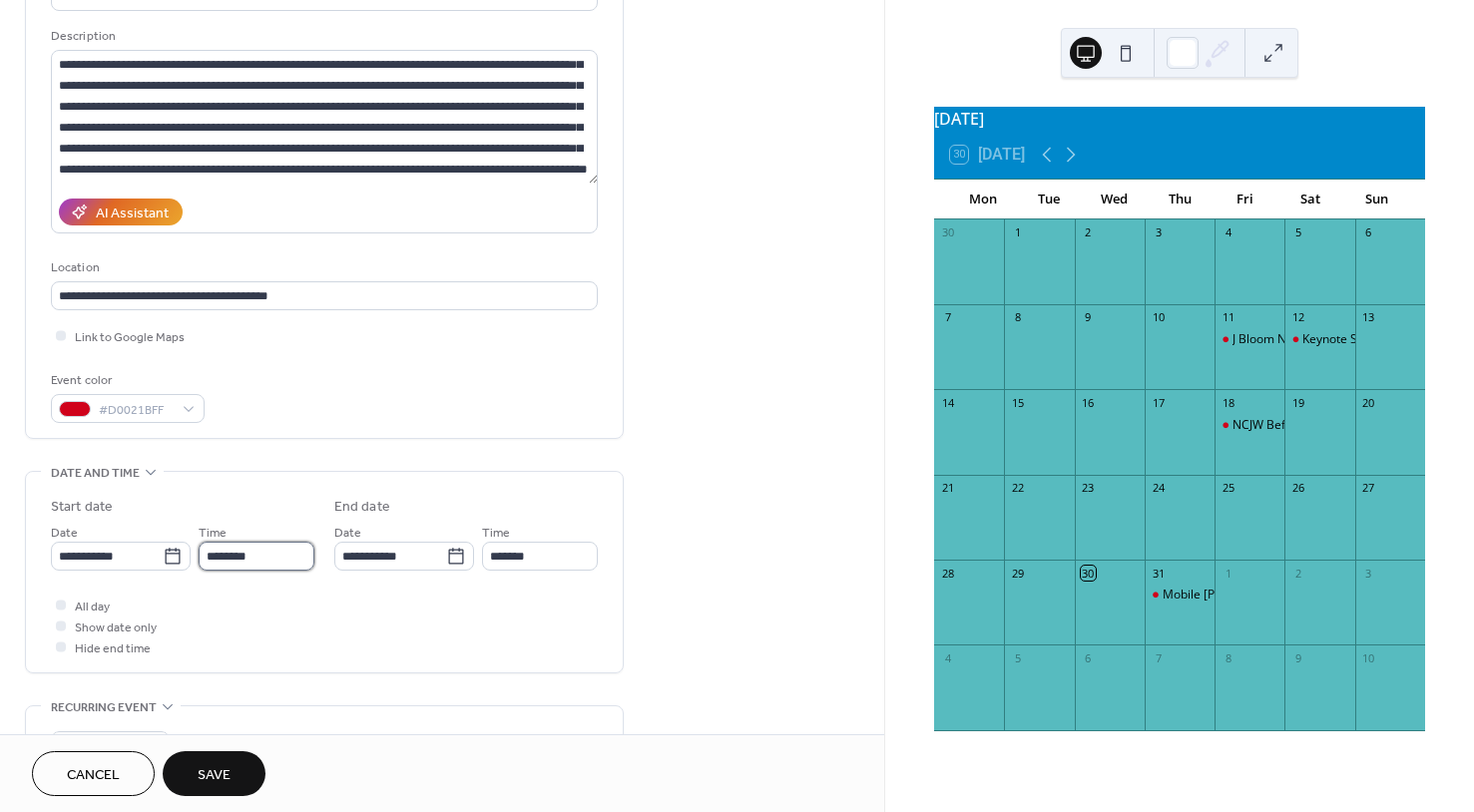 click on "********" at bounding box center (256, 556) 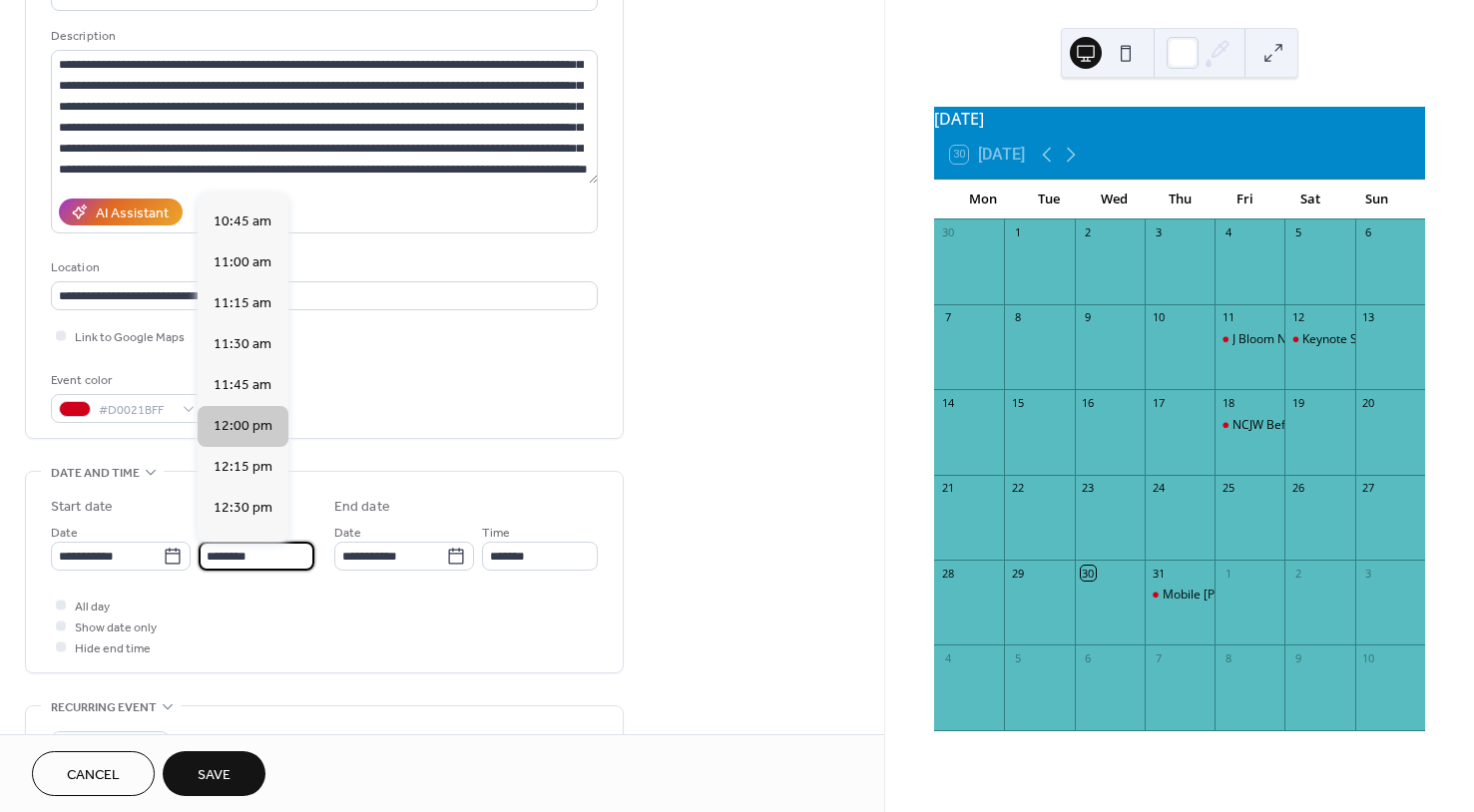 scroll, scrollTop: 1730, scrollLeft: 0, axis: vertical 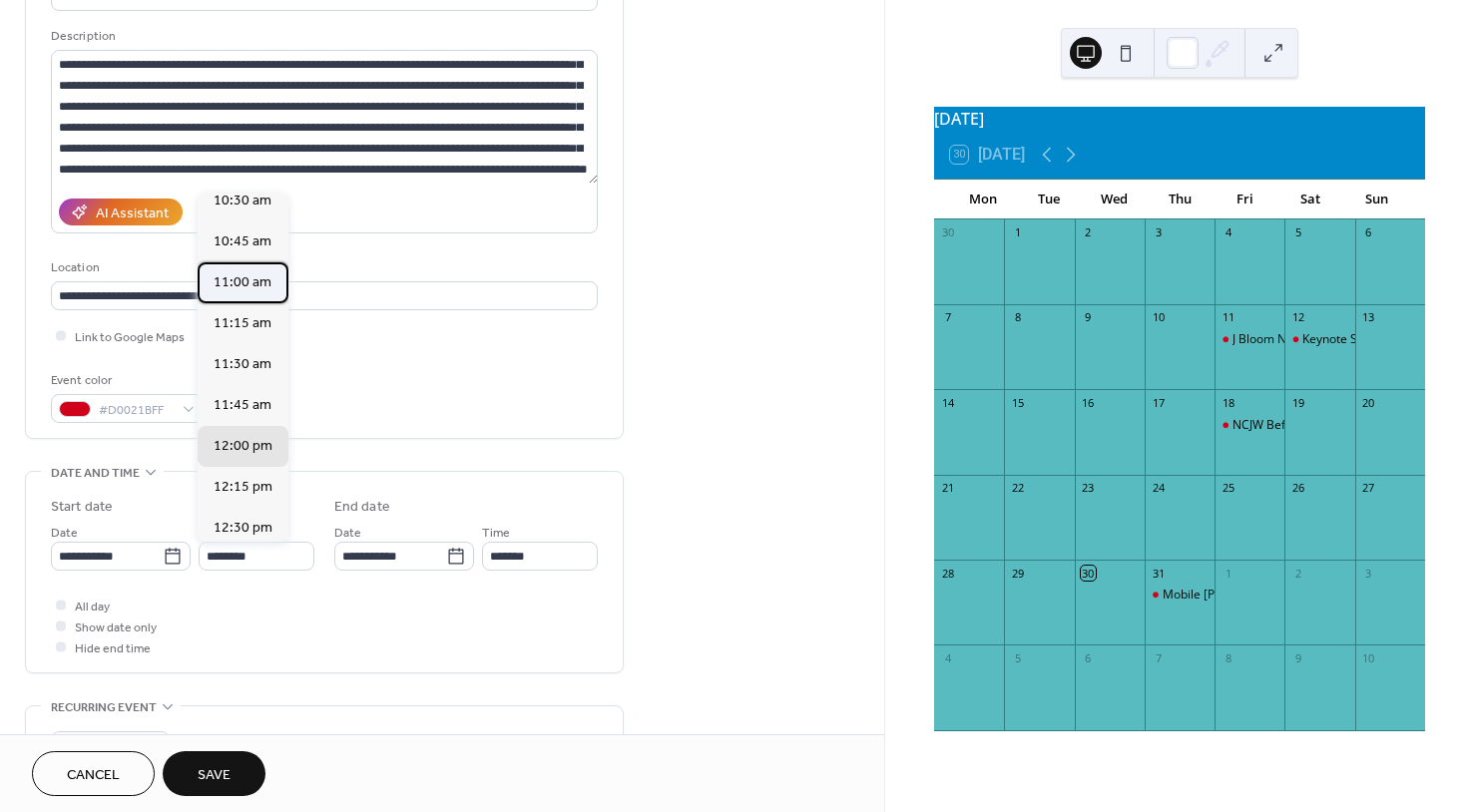 click on "11:00 am" at bounding box center (243, 282) 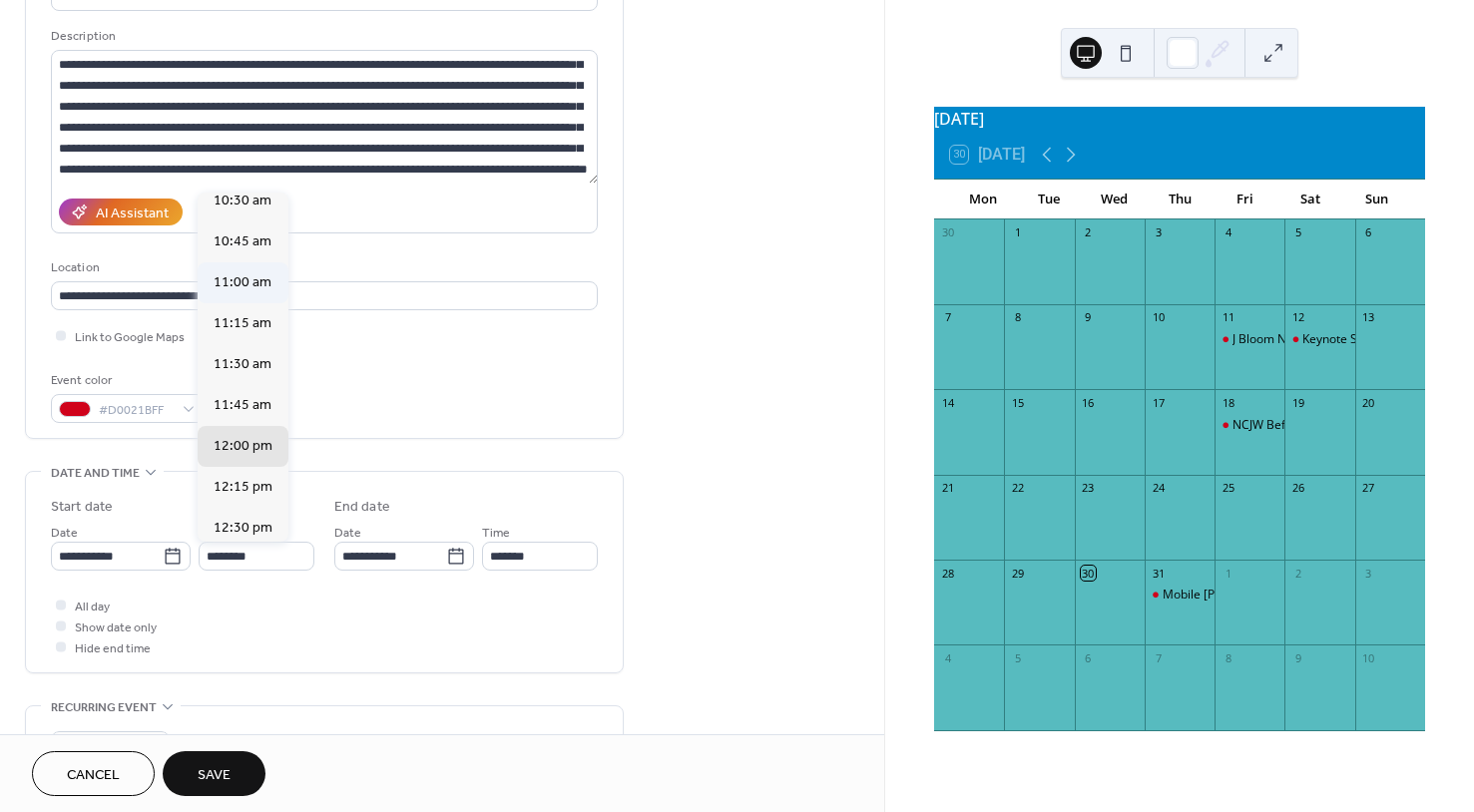 type on "********" 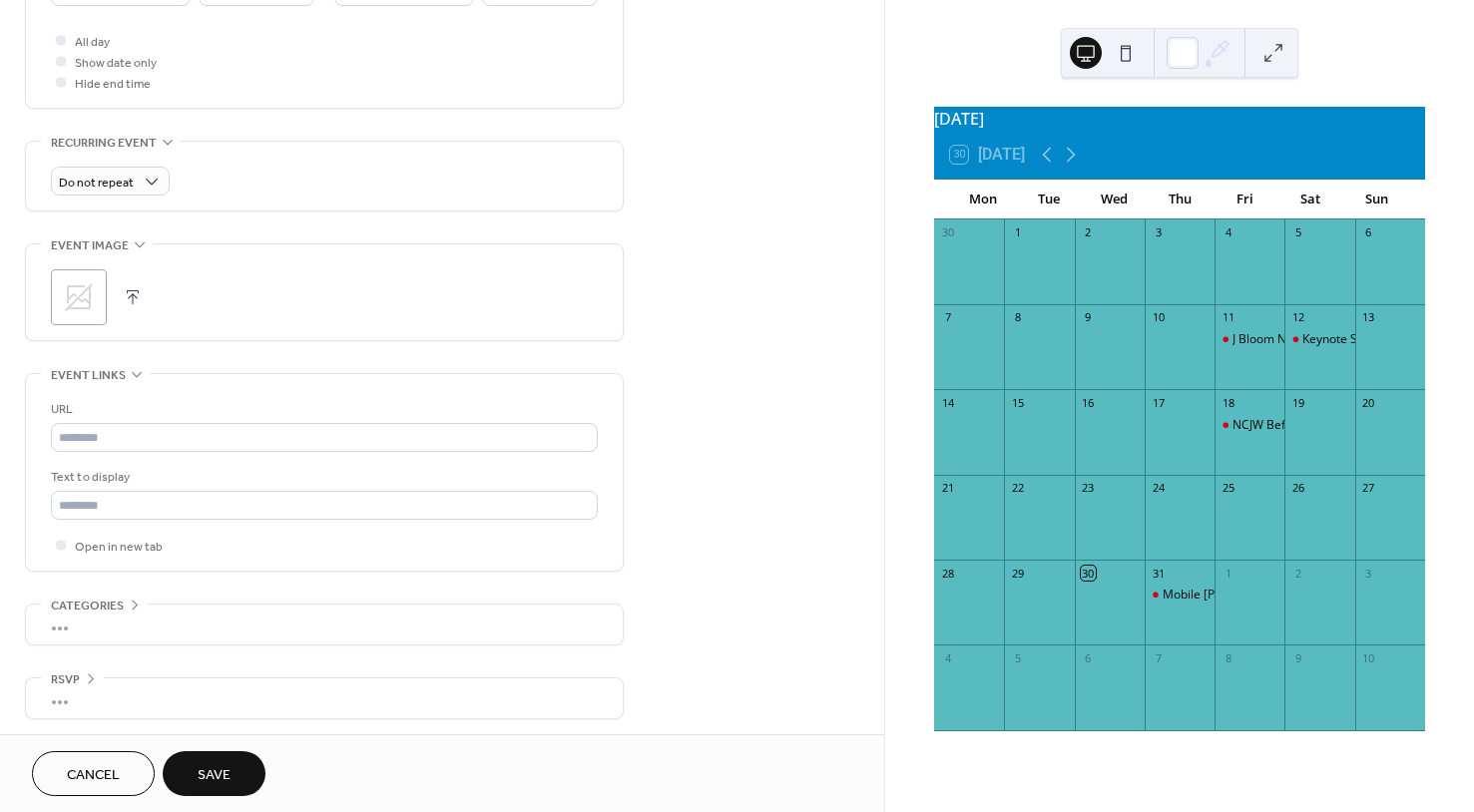 scroll, scrollTop: 748, scrollLeft: 0, axis: vertical 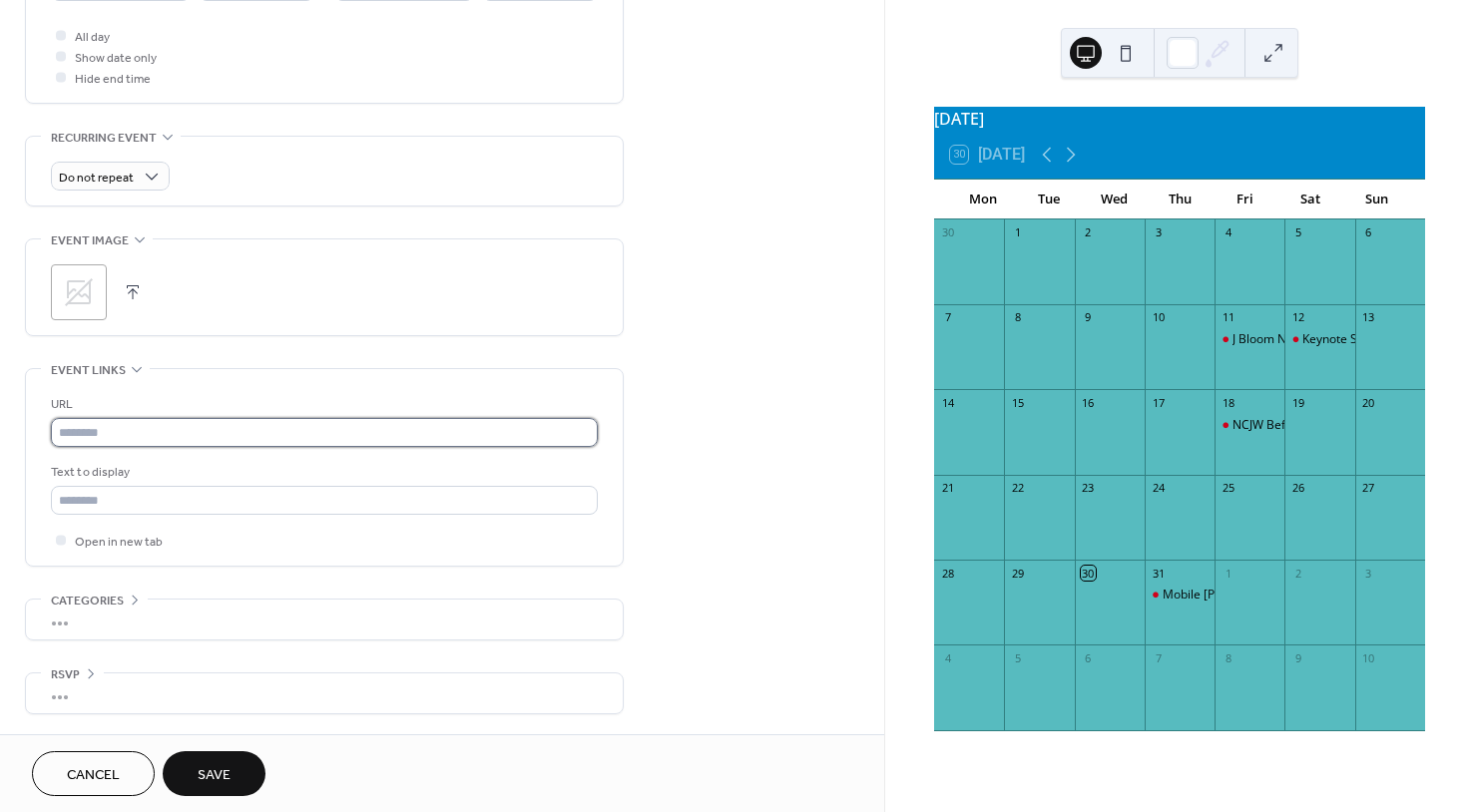 click at bounding box center (324, 432) 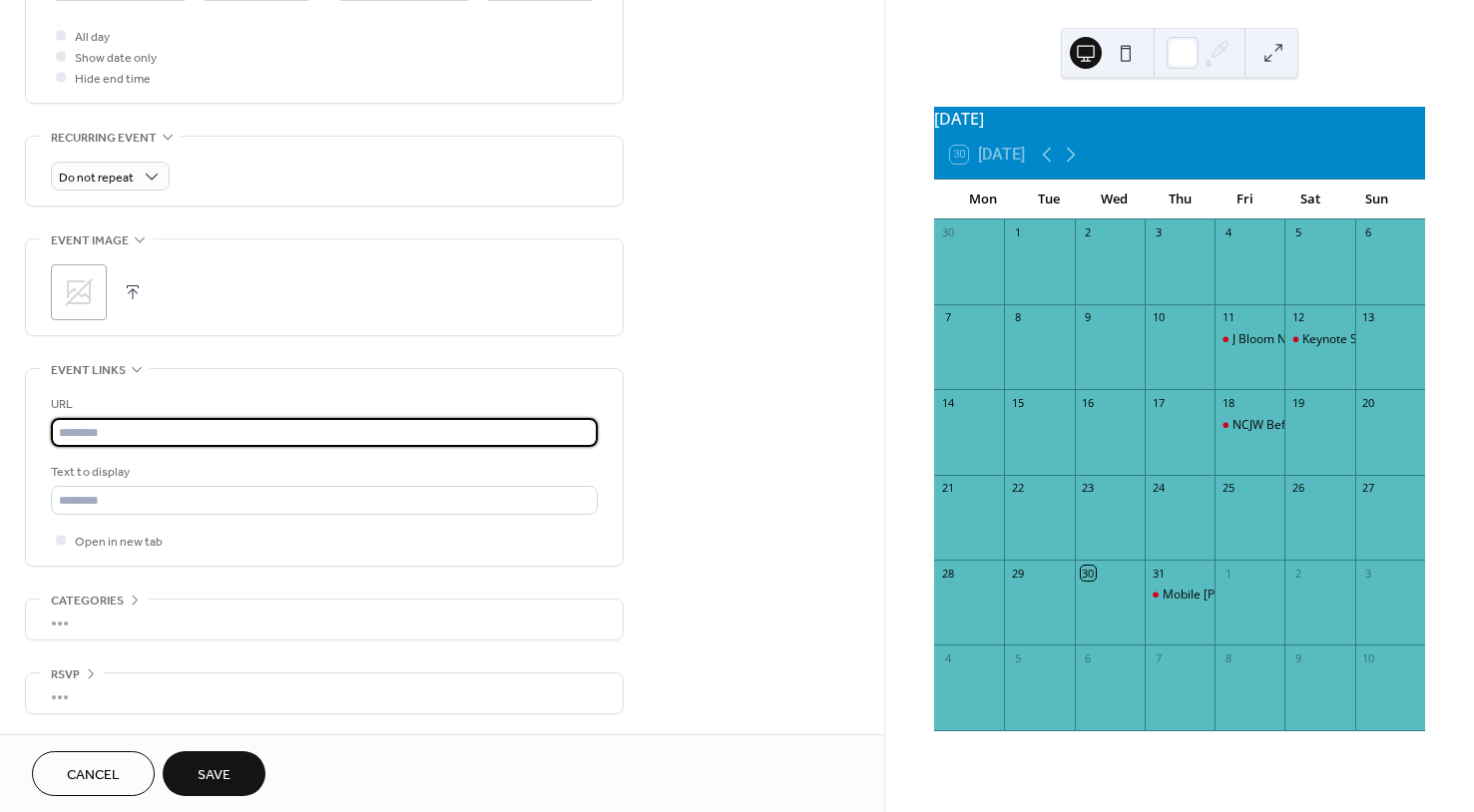 paste on "**********" 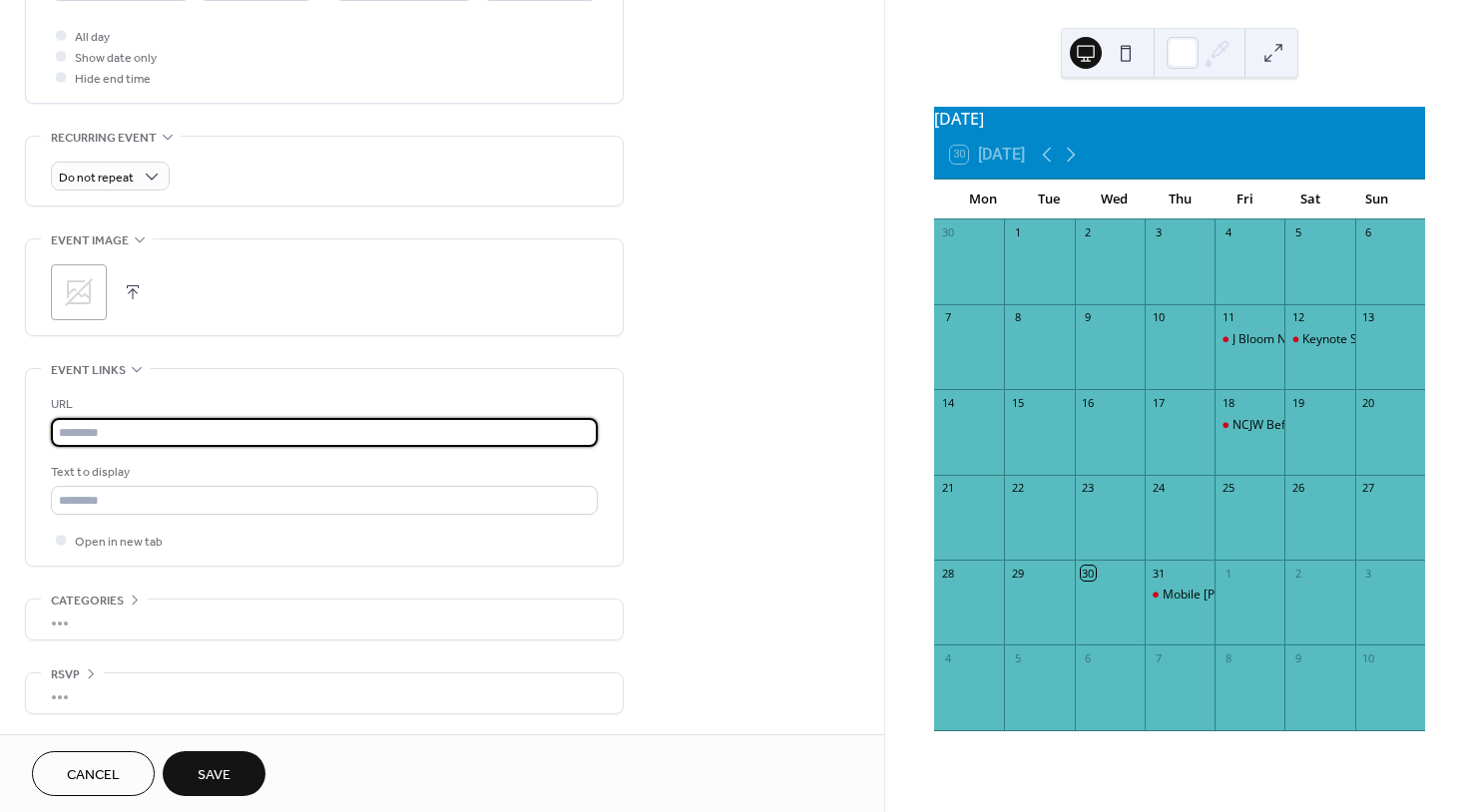 type on "**********" 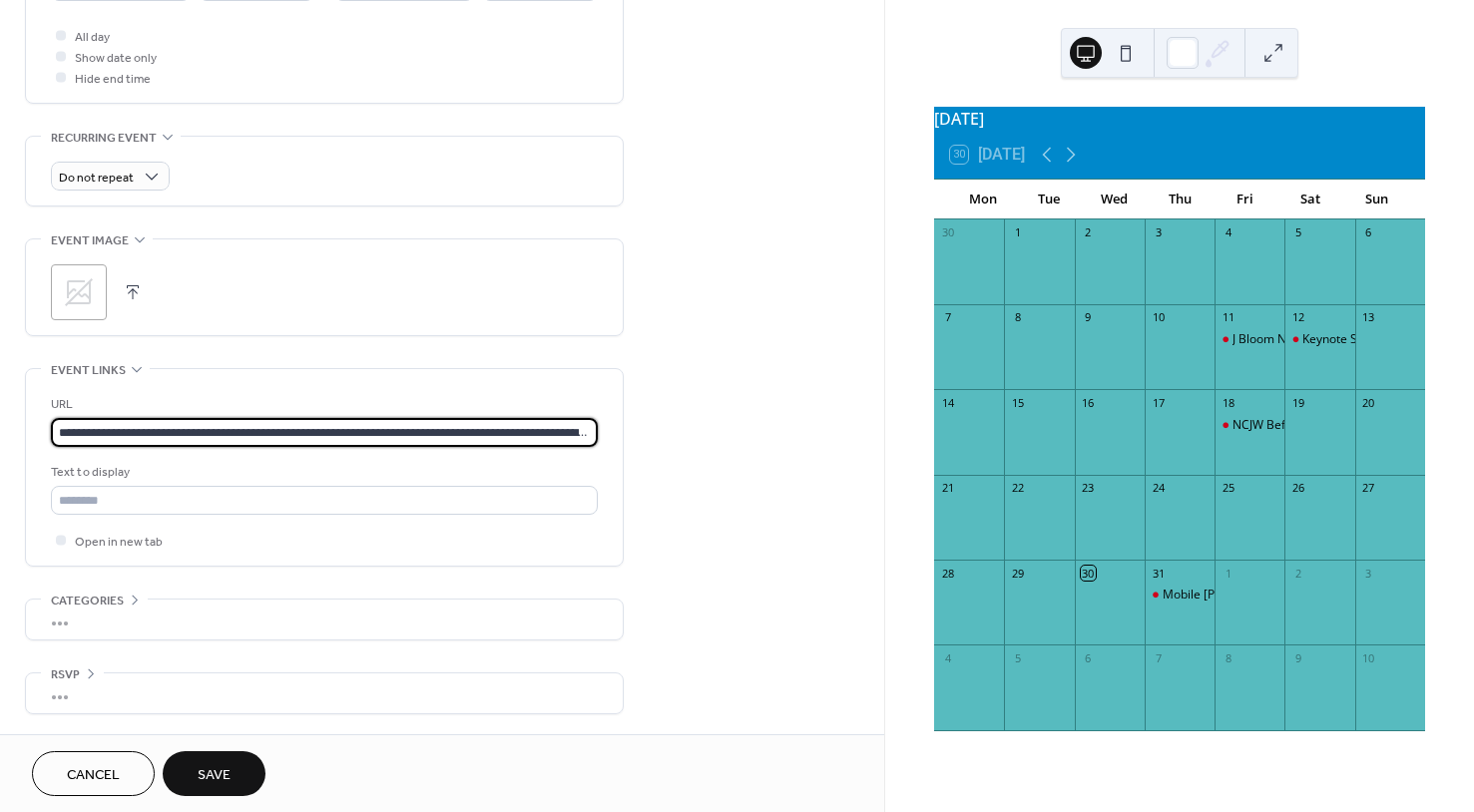 scroll, scrollTop: 0, scrollLeft: 852, axis: horizontal 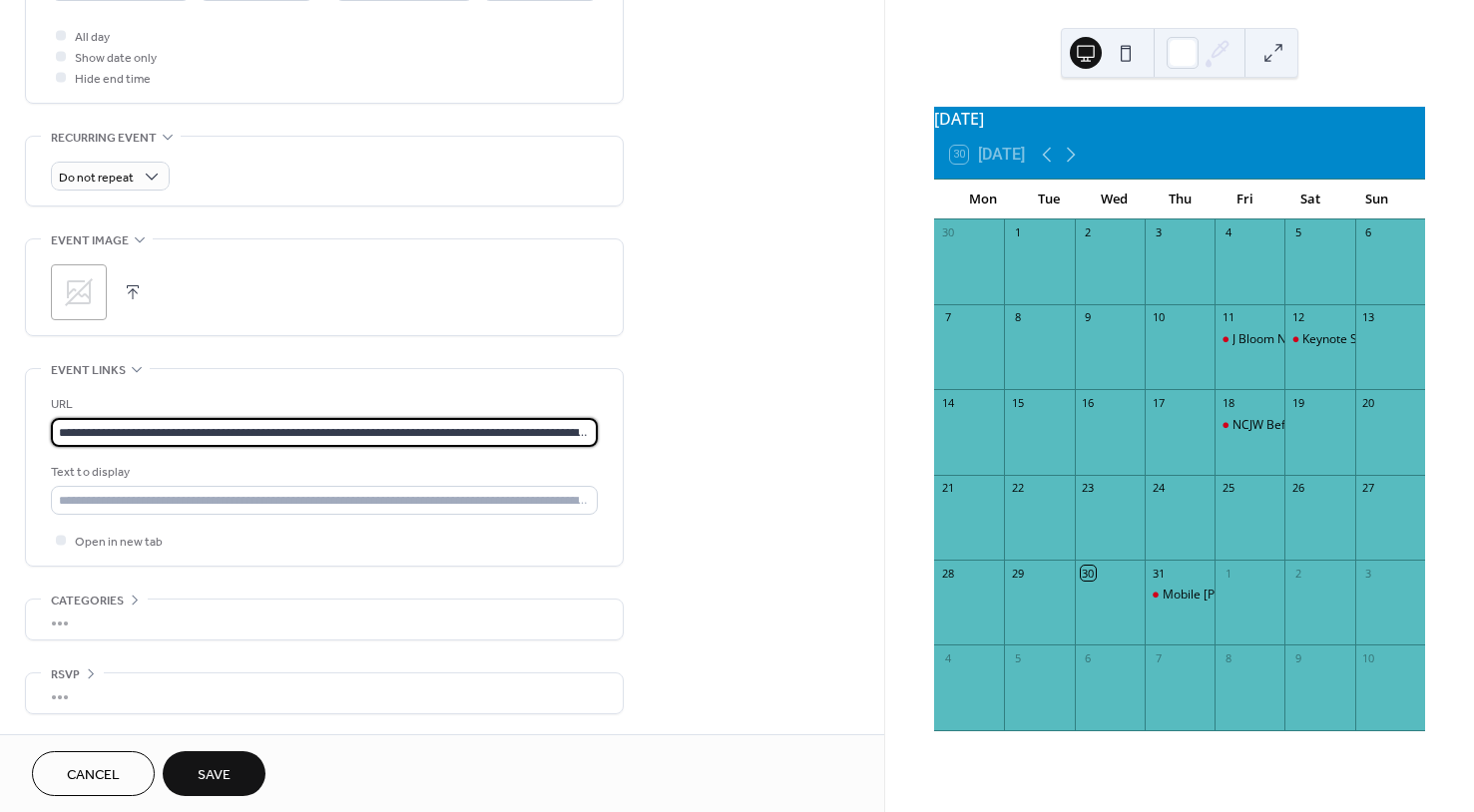 drag, startPoint x: 594, startPoint y: 427, endPoint x: -6, endPoint y: 431, distance: 600.0133 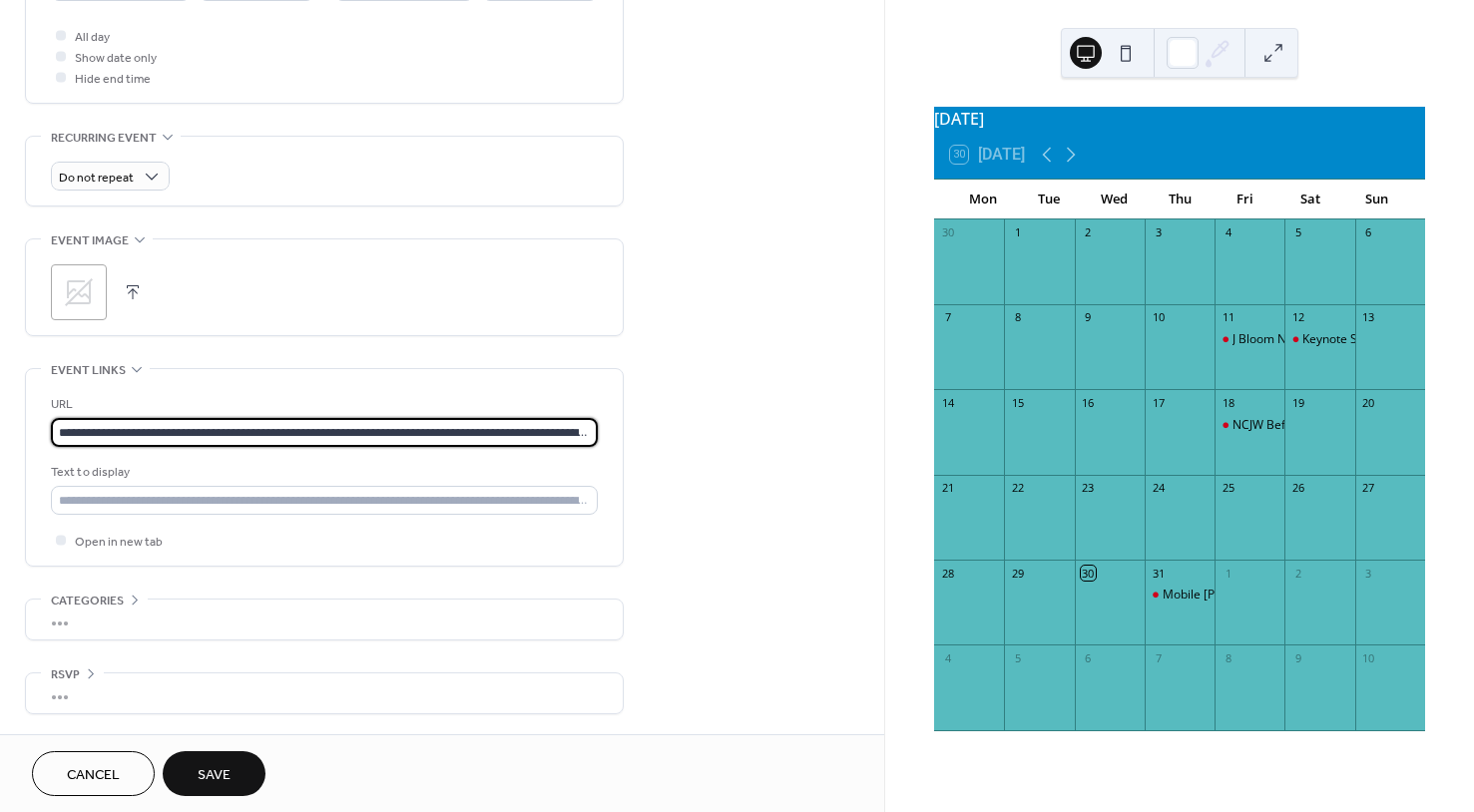 type 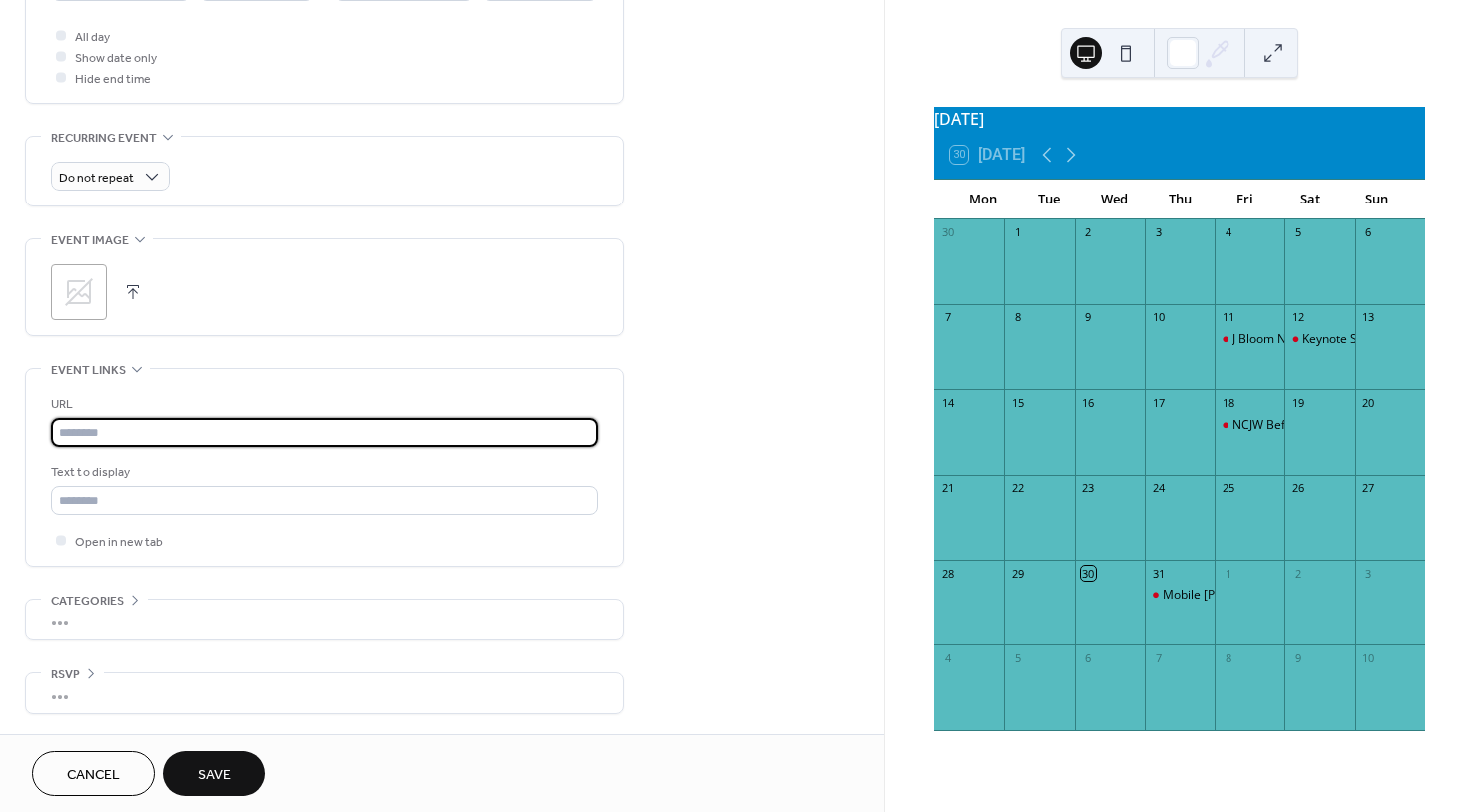 click on "Save" at bounding box center (214, 775) 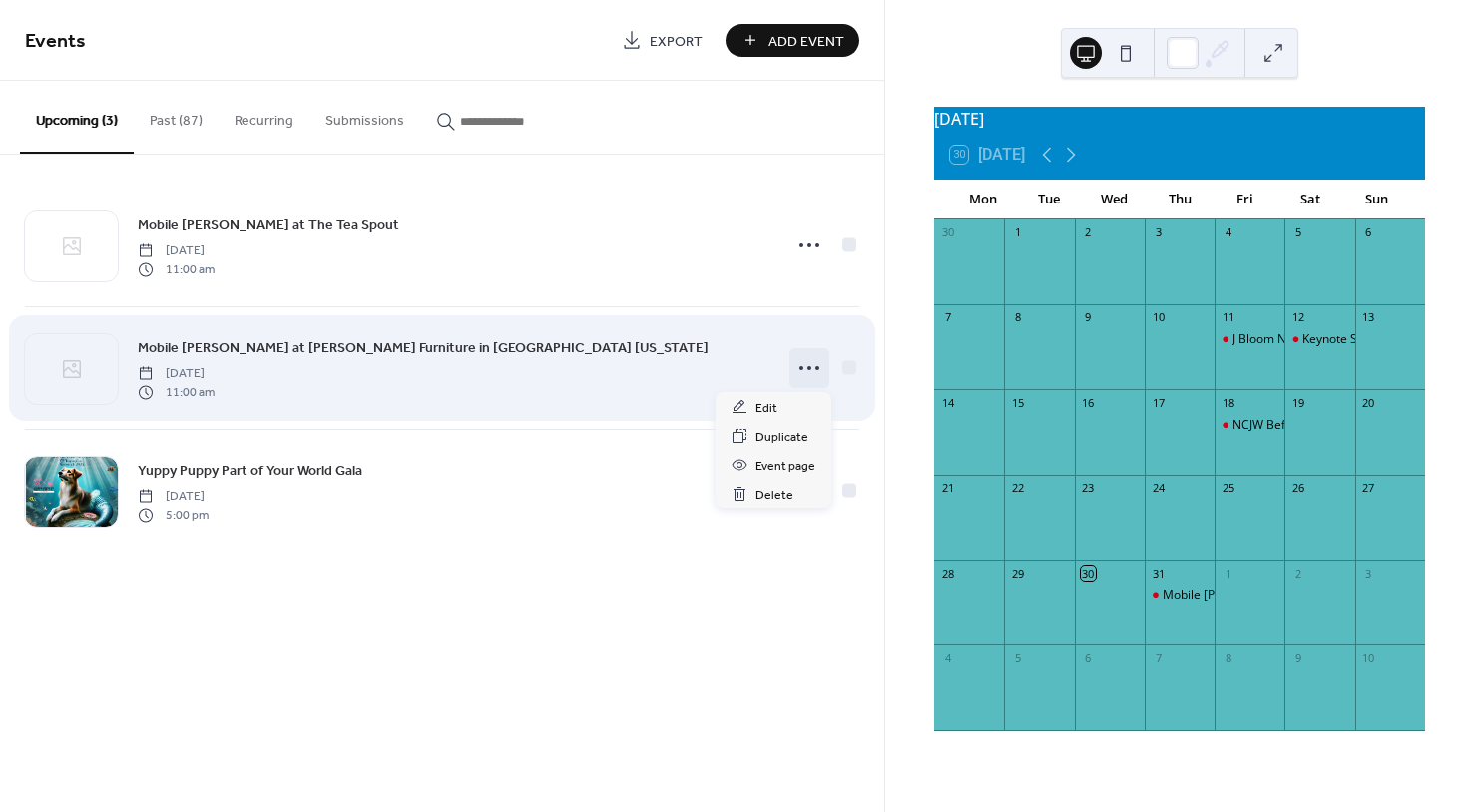 click 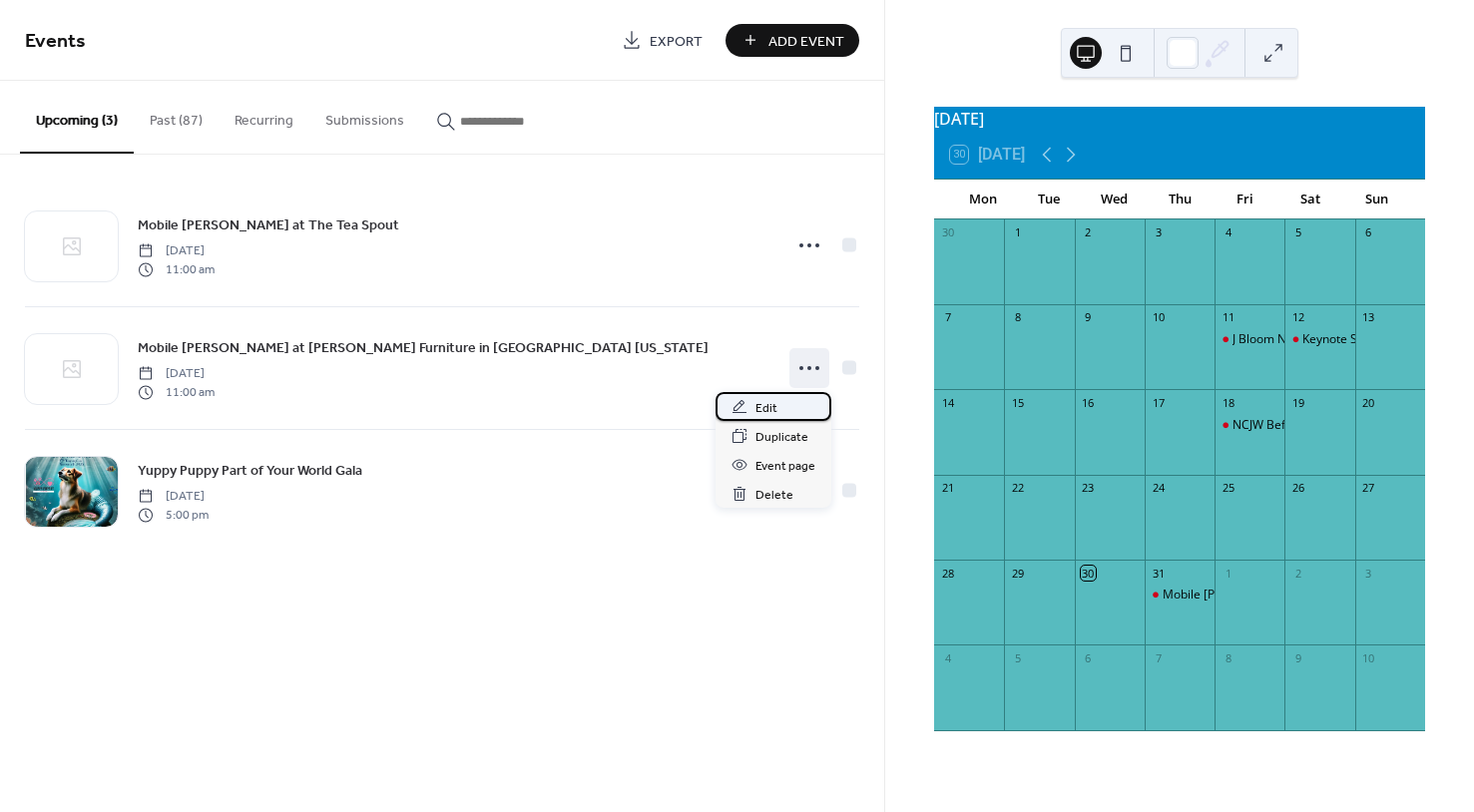 click on "Edit" at bounding box center (766, 408) 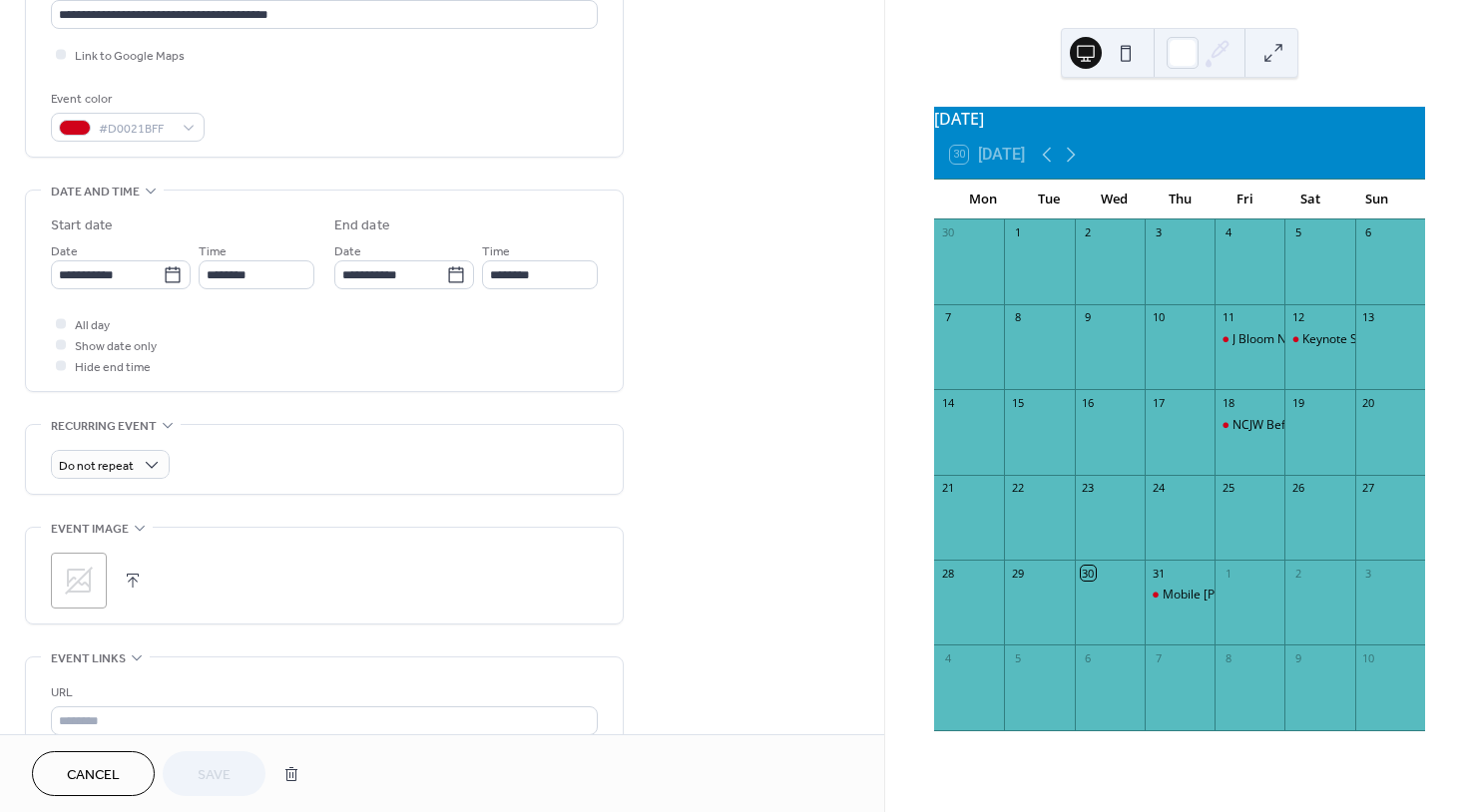 scroll, scrollTop: 464, scrollLeft: 0, axis: vertical 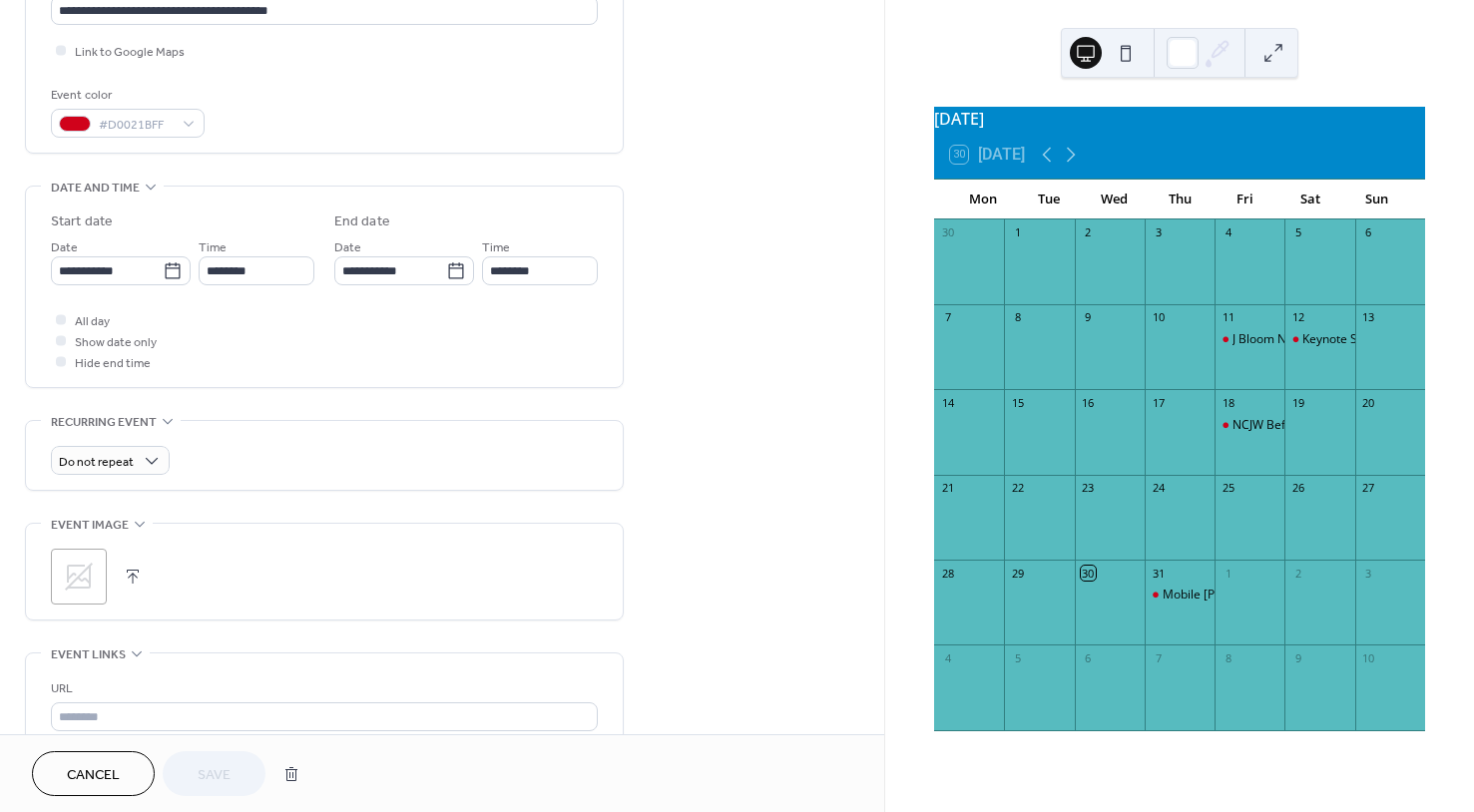 click 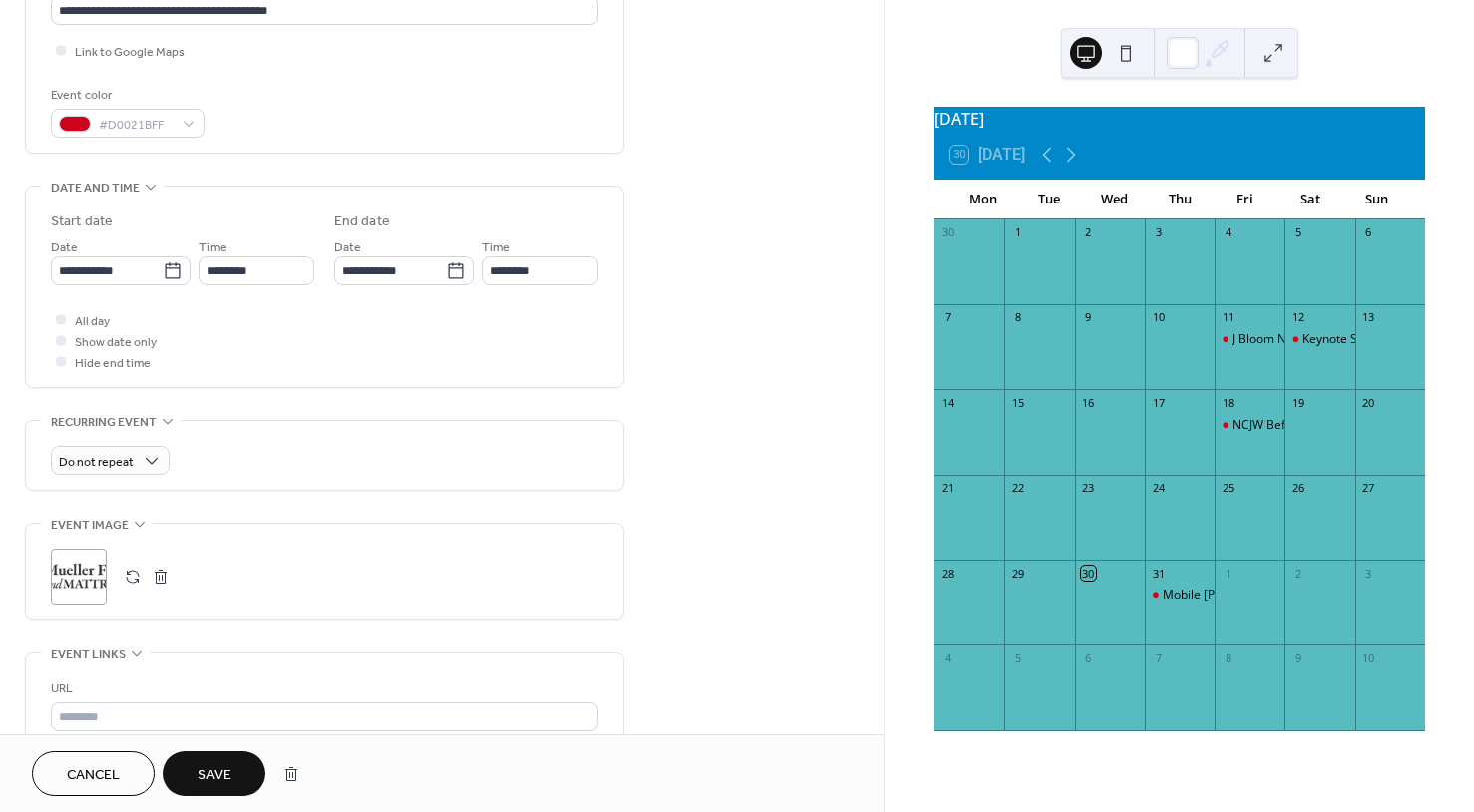 click on "Save" at bounding box center [214, 775] 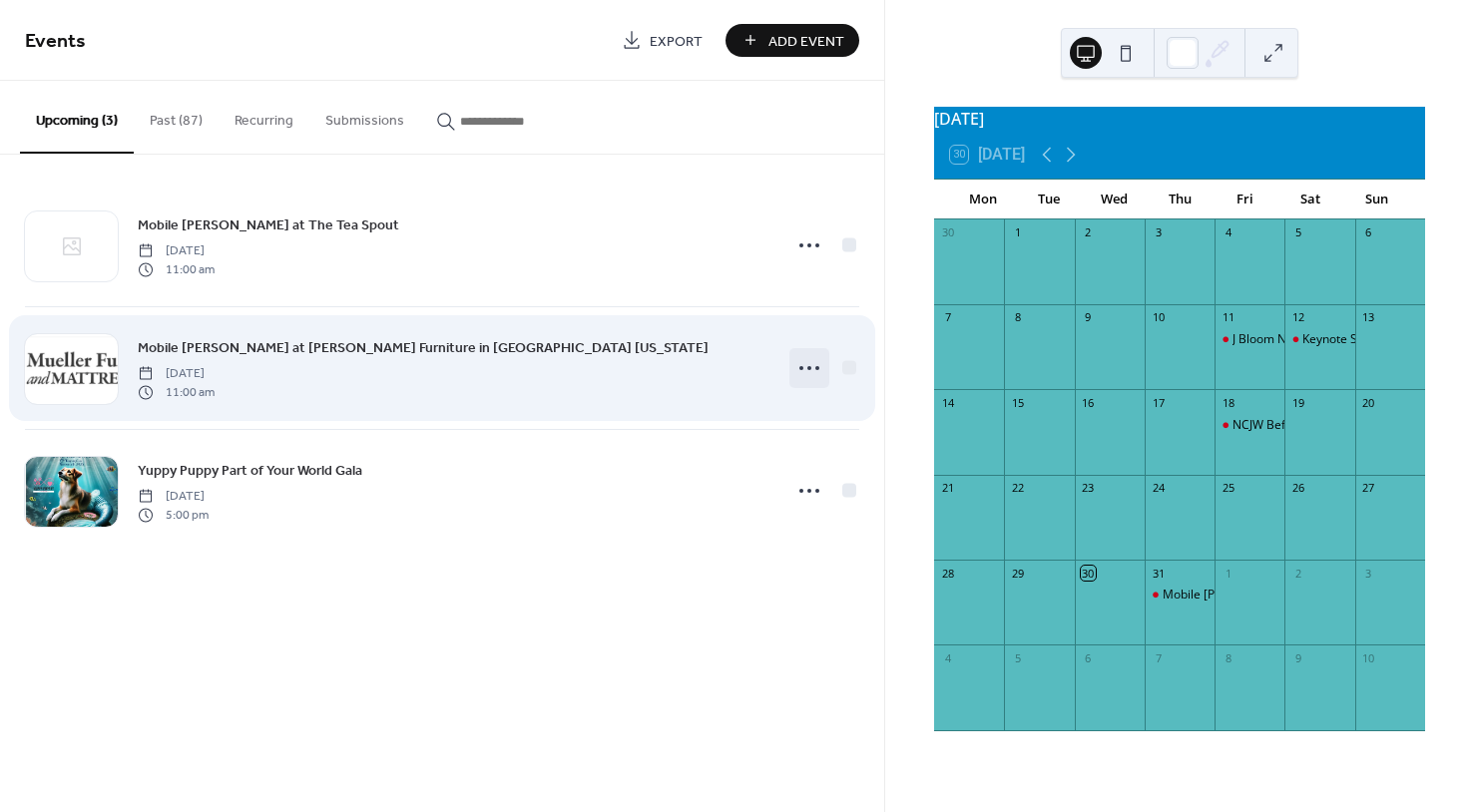 click 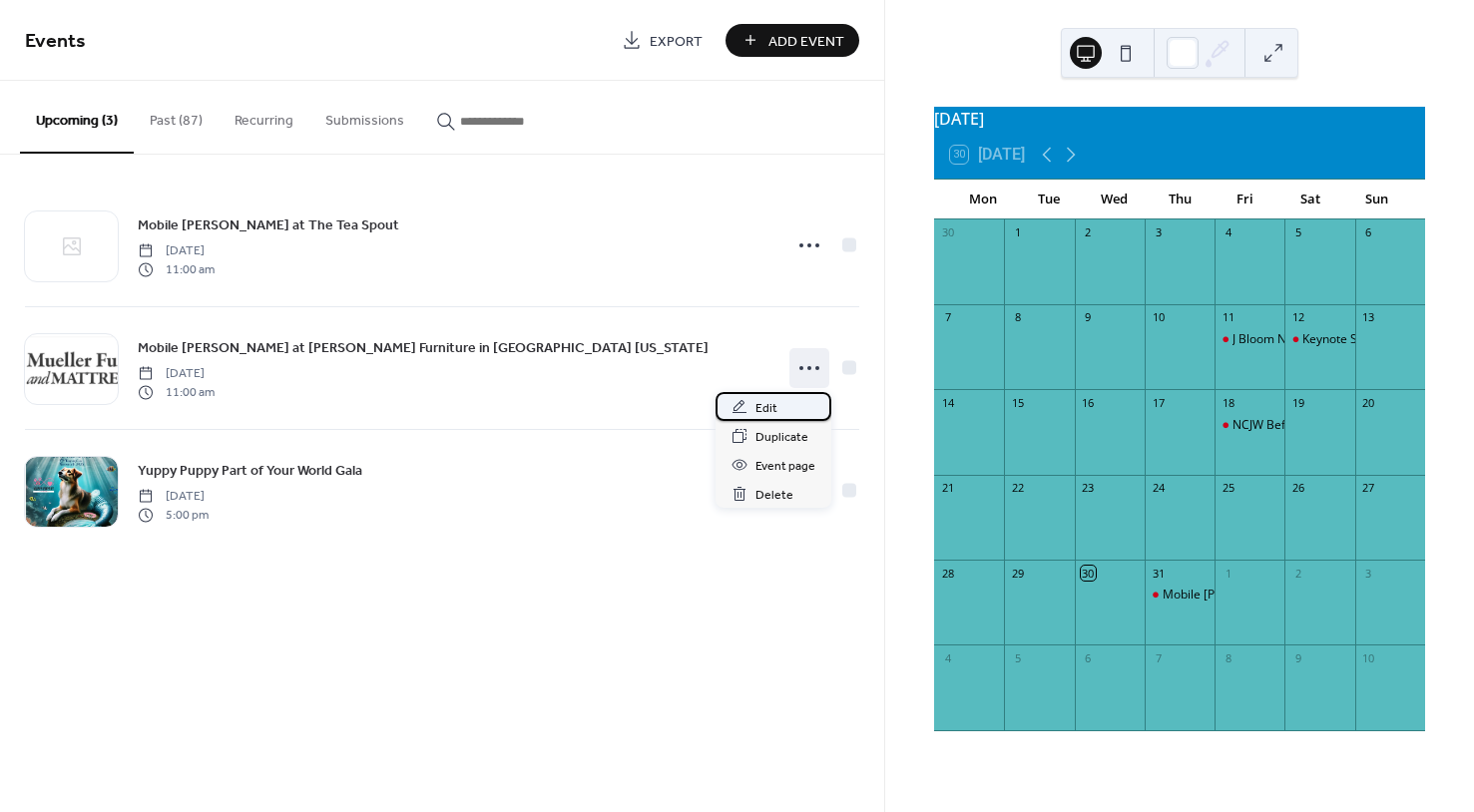 click on "Edit" at bounding box center [773, 406] 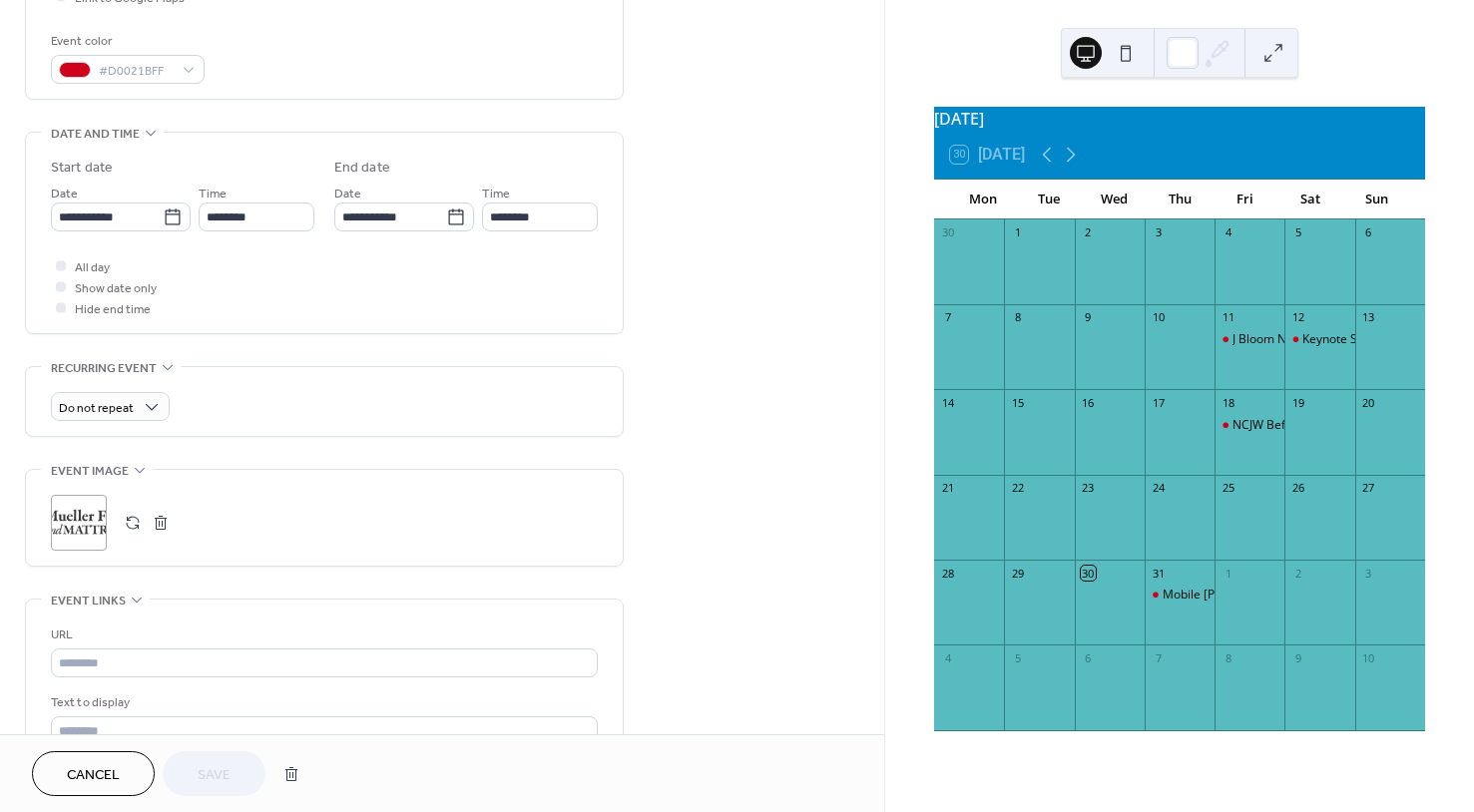 scroll, scrollTop: 522, scrollLeft: 0, axis: vertical 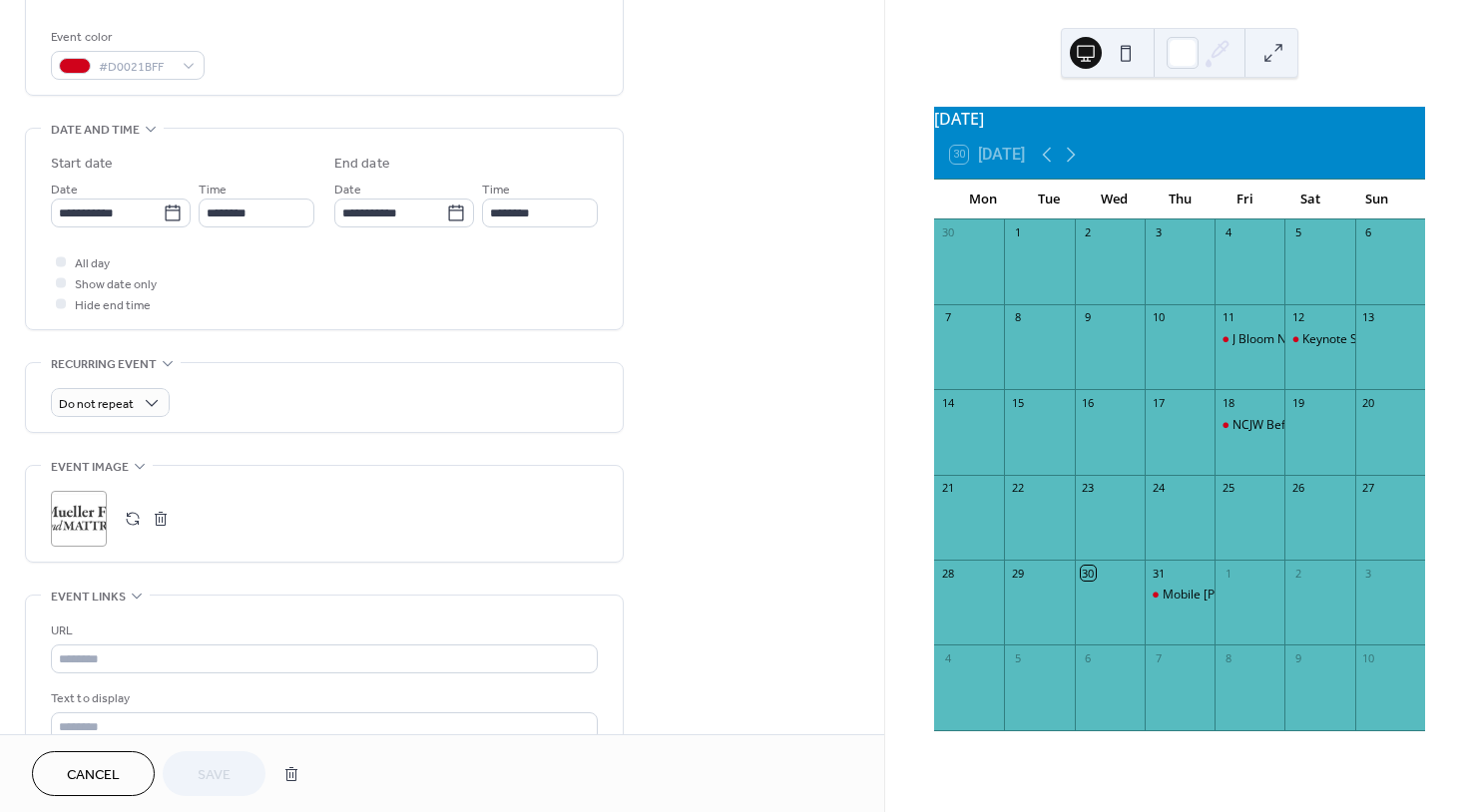 click at bounding box center (161, 519) 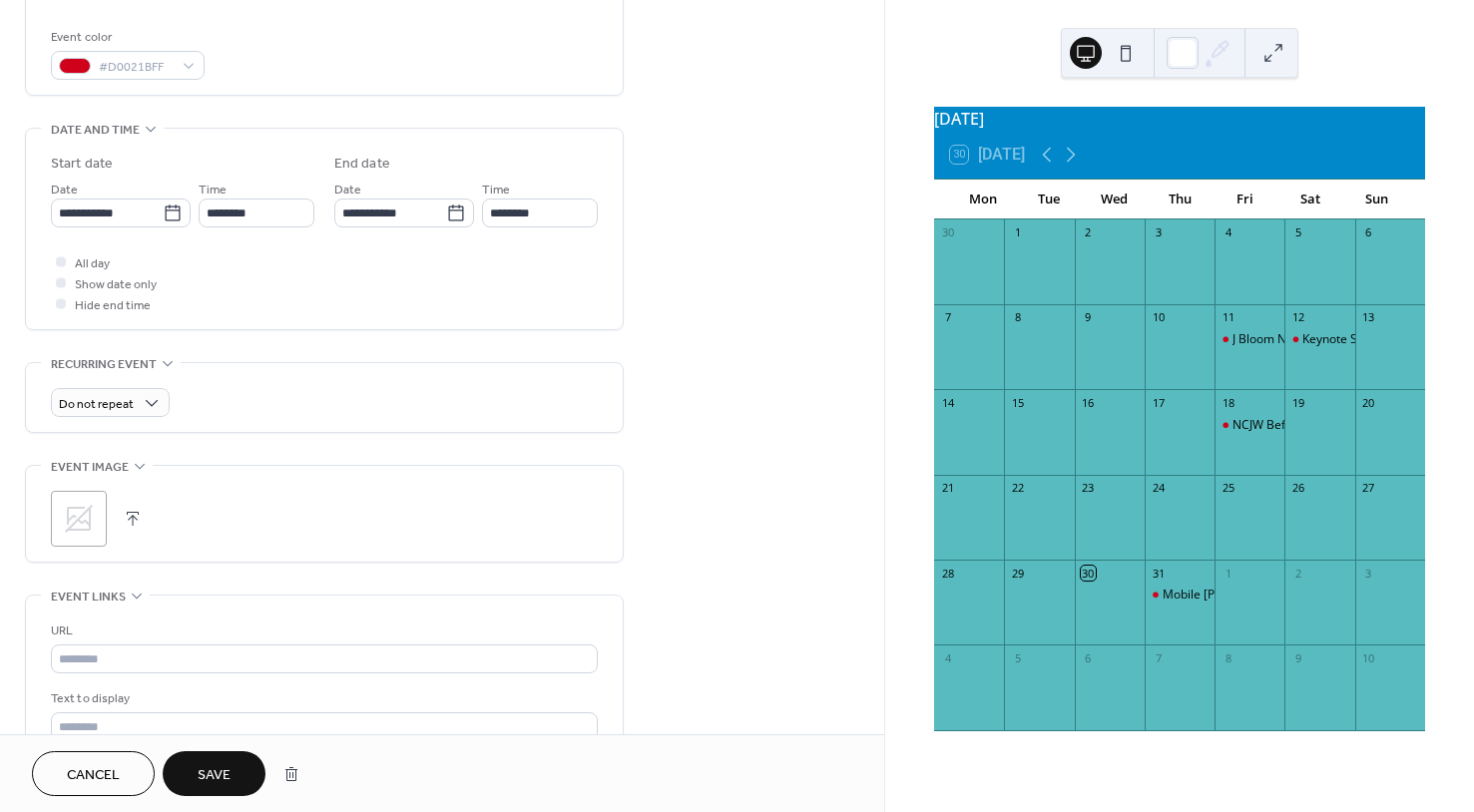 click on "Save" at bounding box center [214, 773] 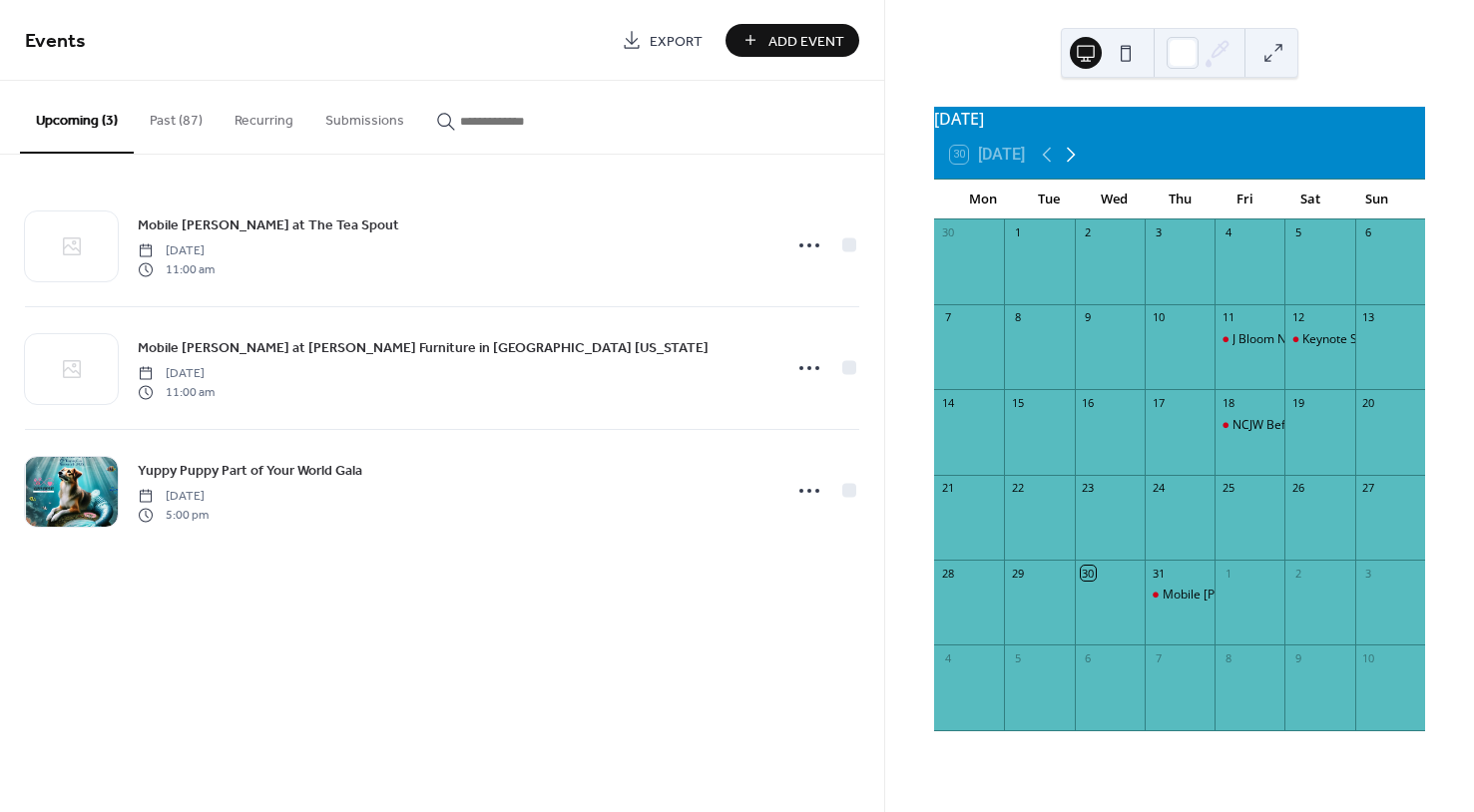 click 